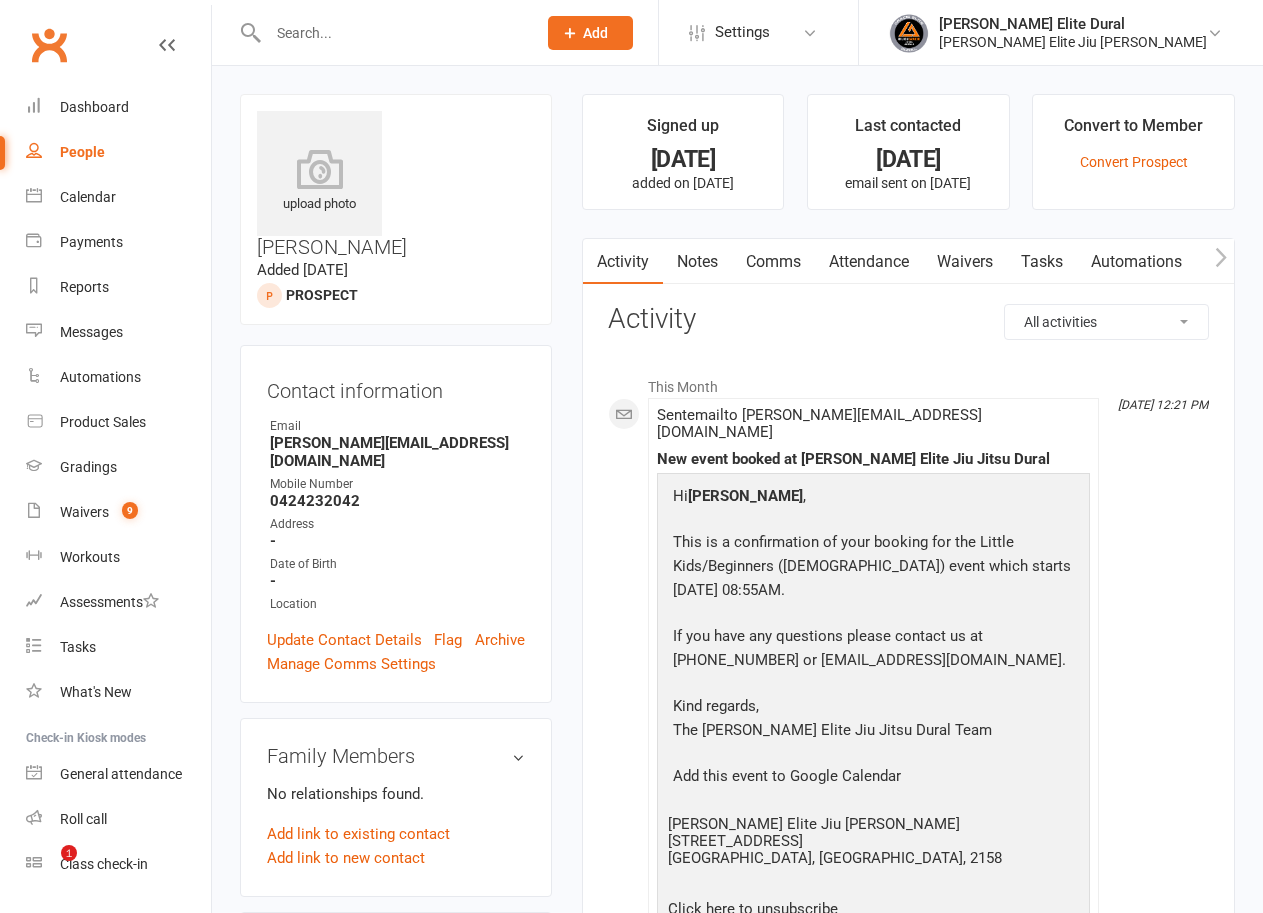 scroll, scrollTop: 0, scrollLeft: 0, axis: both 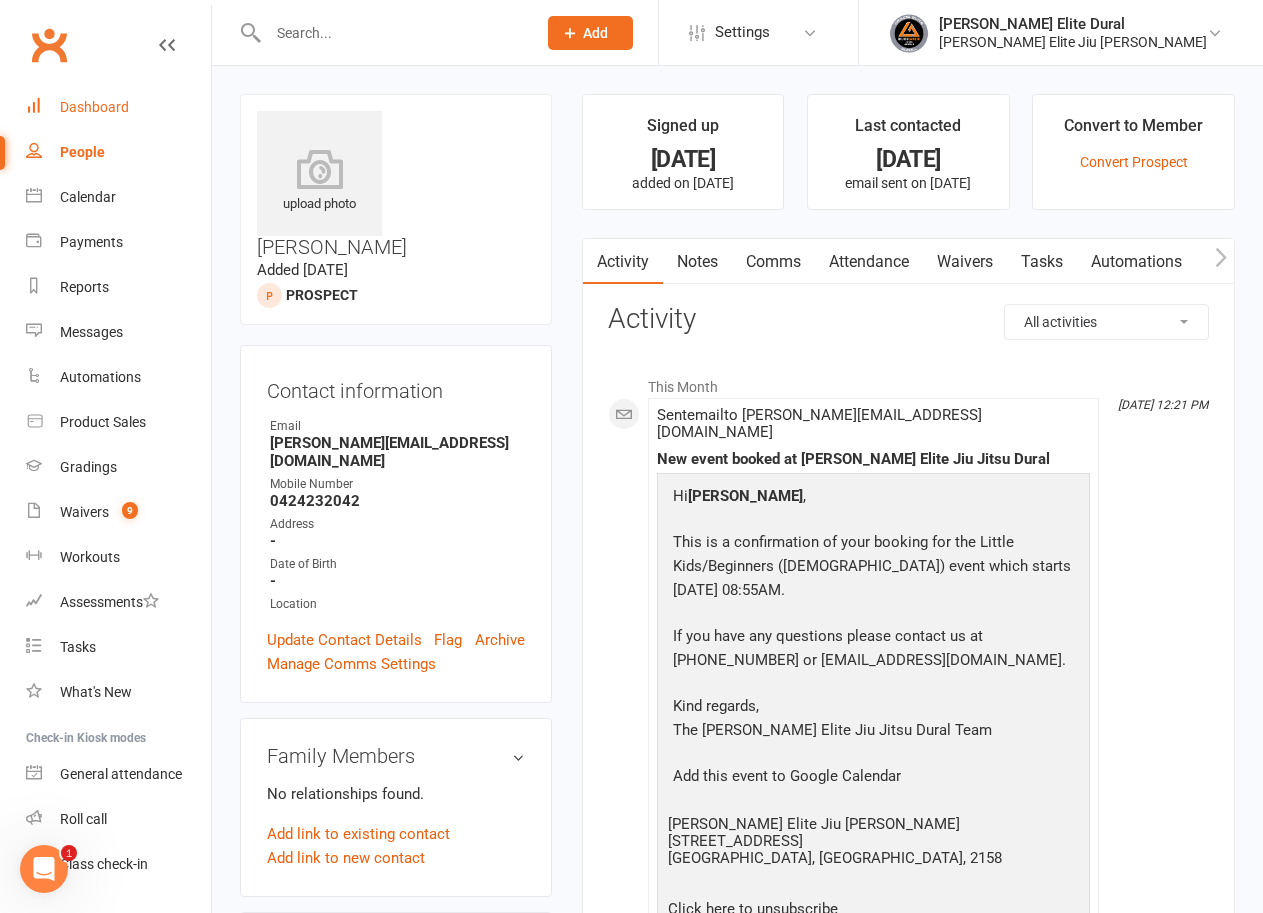 click on "Dashboard" at bounding box center (118, 107) 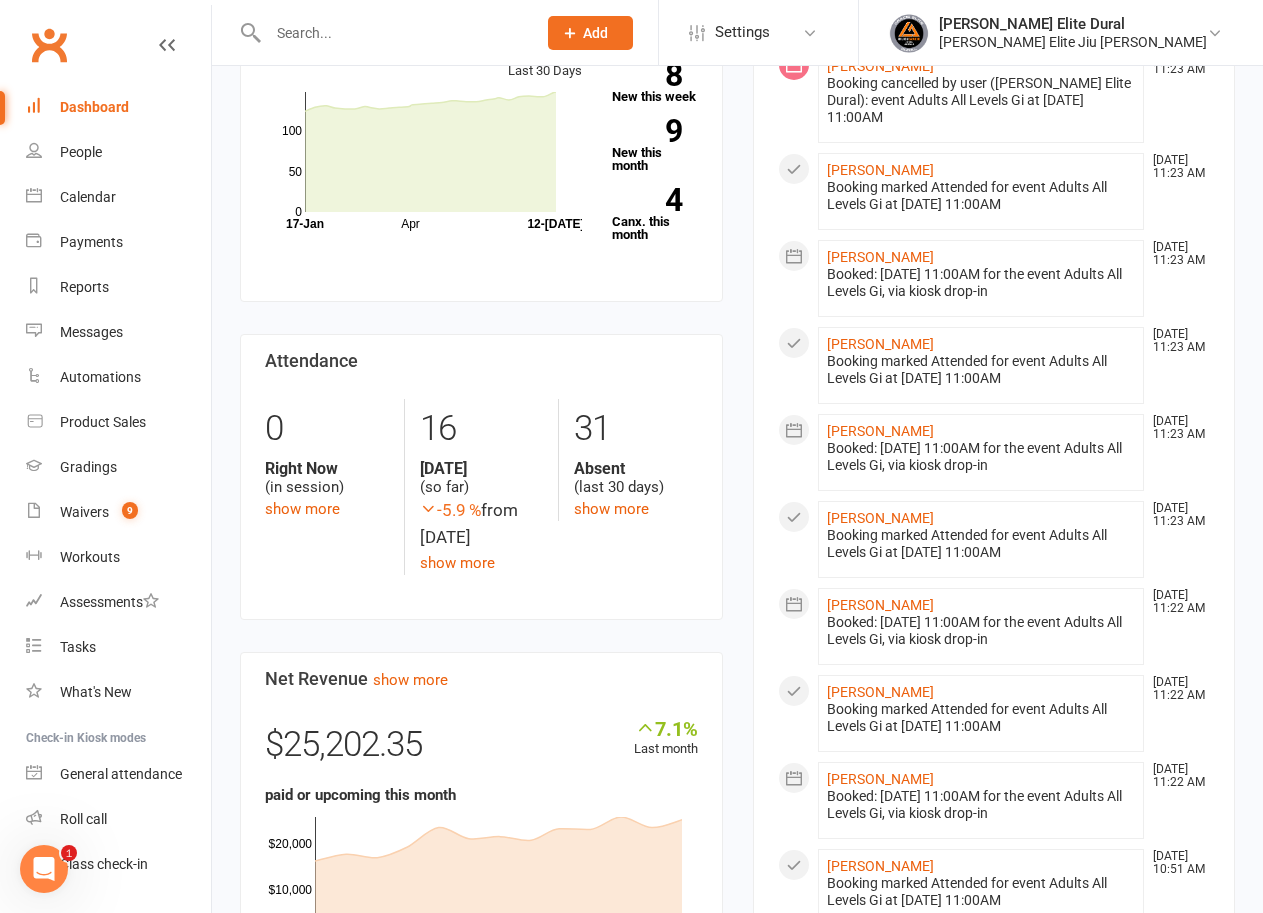 scroll, scrollTop: 0, scrollLeft: 0, axis: both 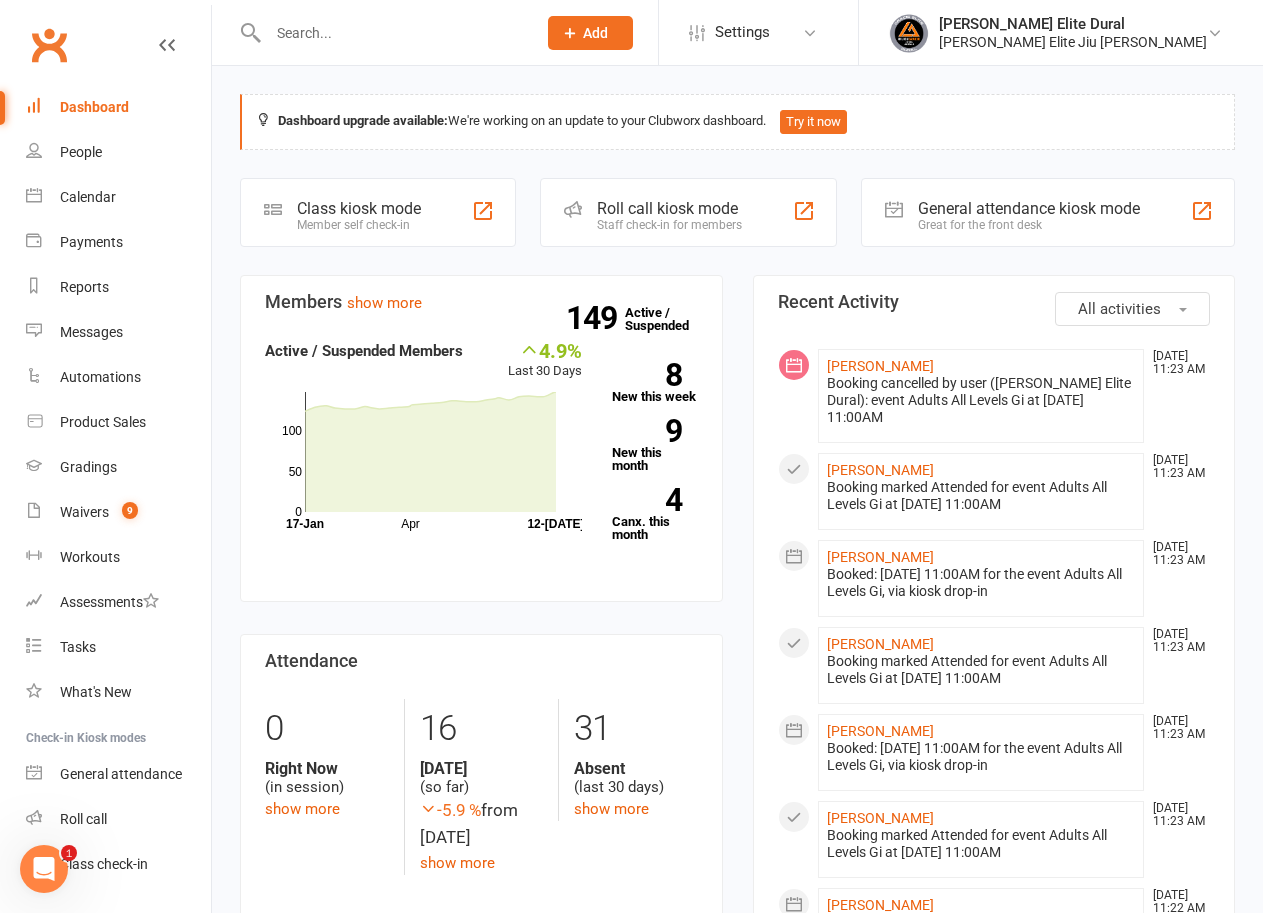 click on "Member self check-in" 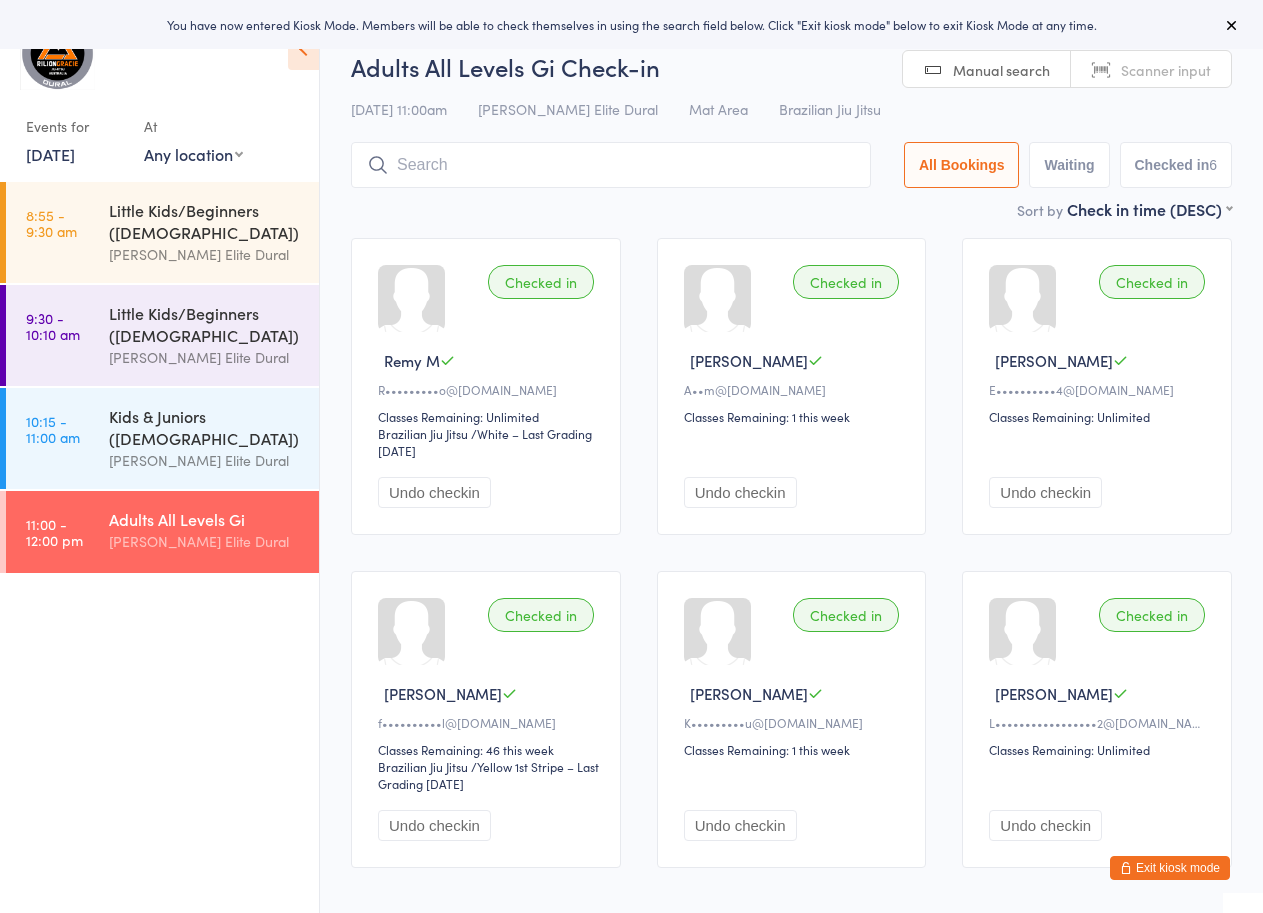 scroll, scrollTop: 0, scrollLeft: 0, axis: both 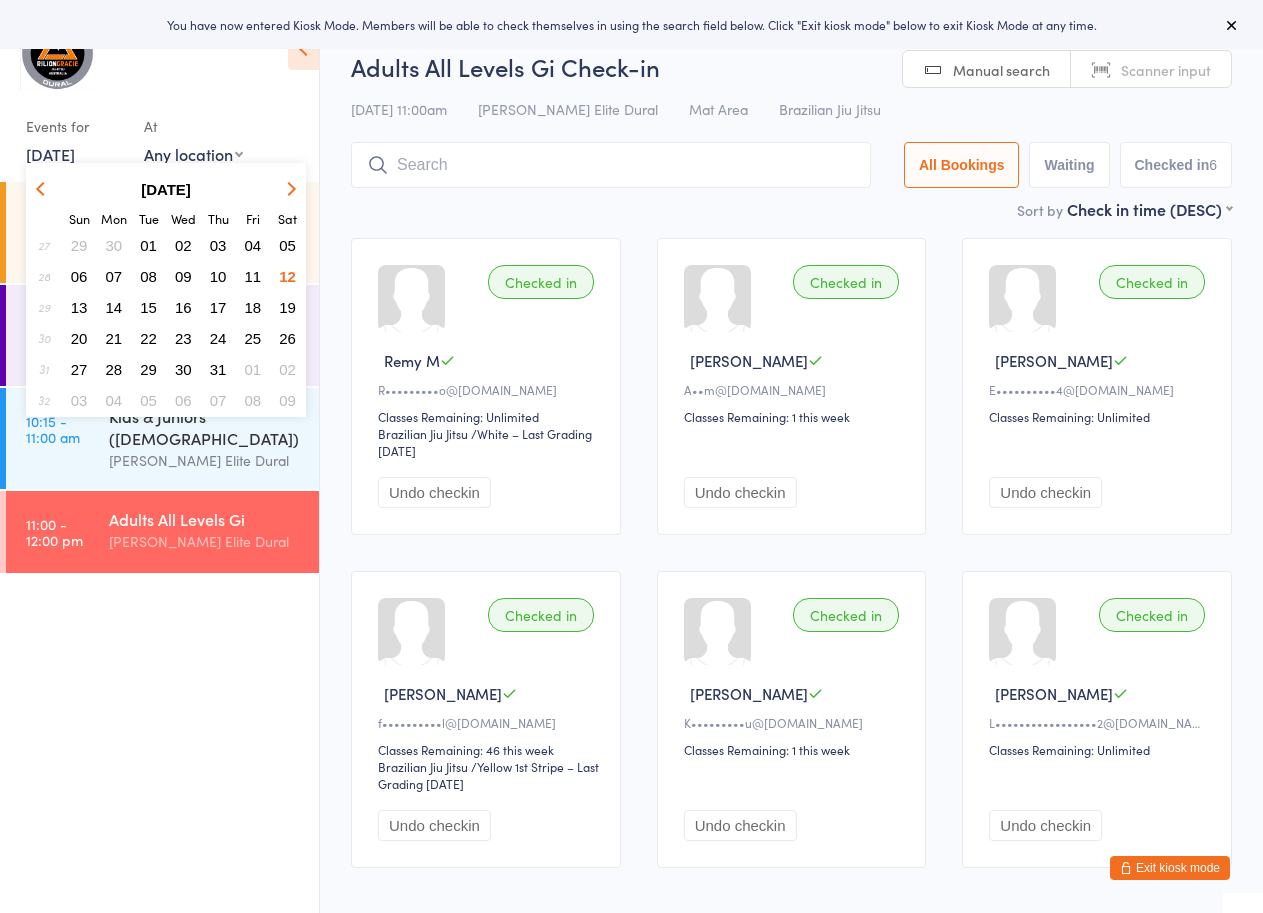 click on "14" at bounding box center (114, 307) 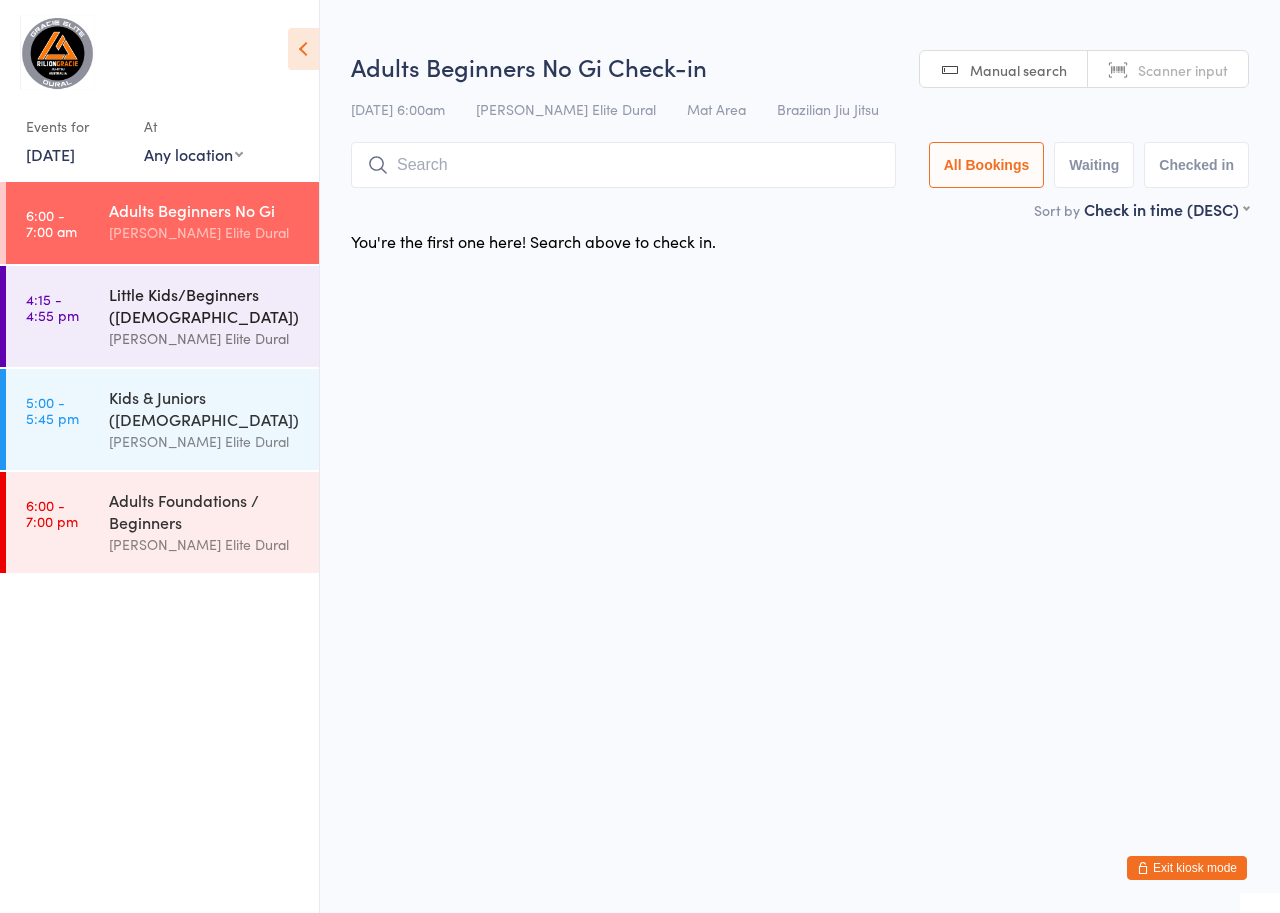 click on "Little Kids/Beginners (3-6 Years Old)" at bounding box center [205, 305] 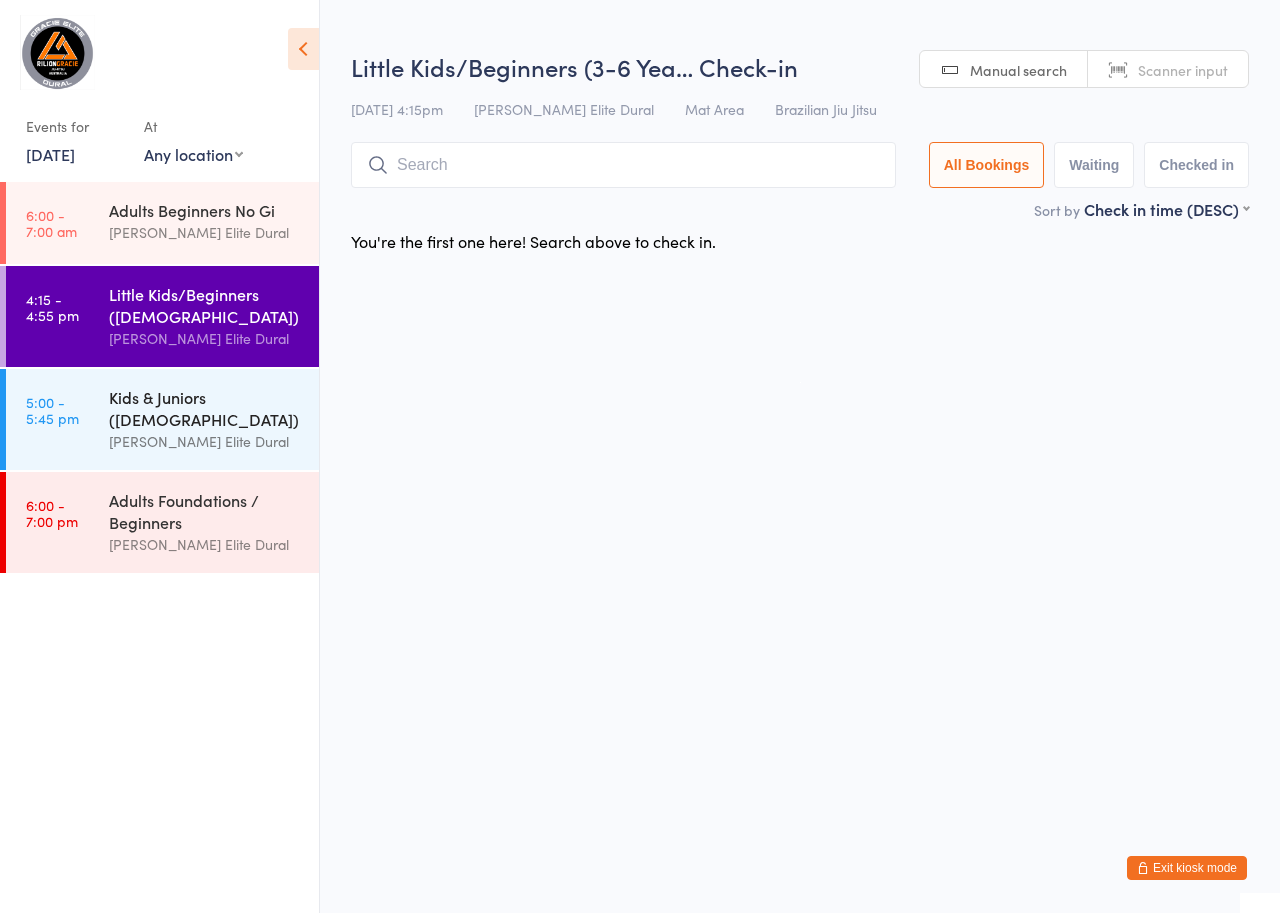 click on "Kids & Juniors (7-12 years Old)" at bounding box center (205, 408) 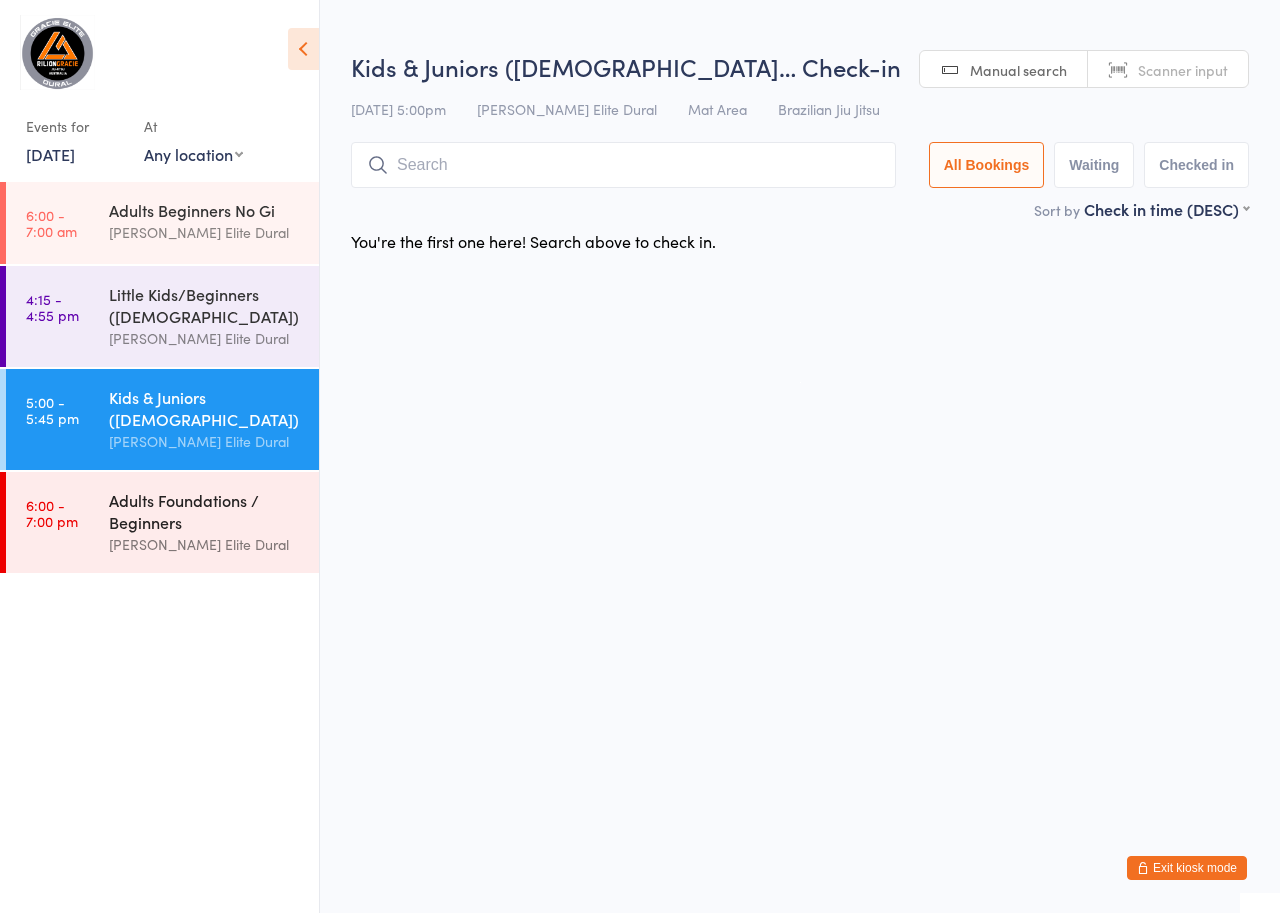 click on "Adults Foundations / Beginners" at bounding box center [205, 511] 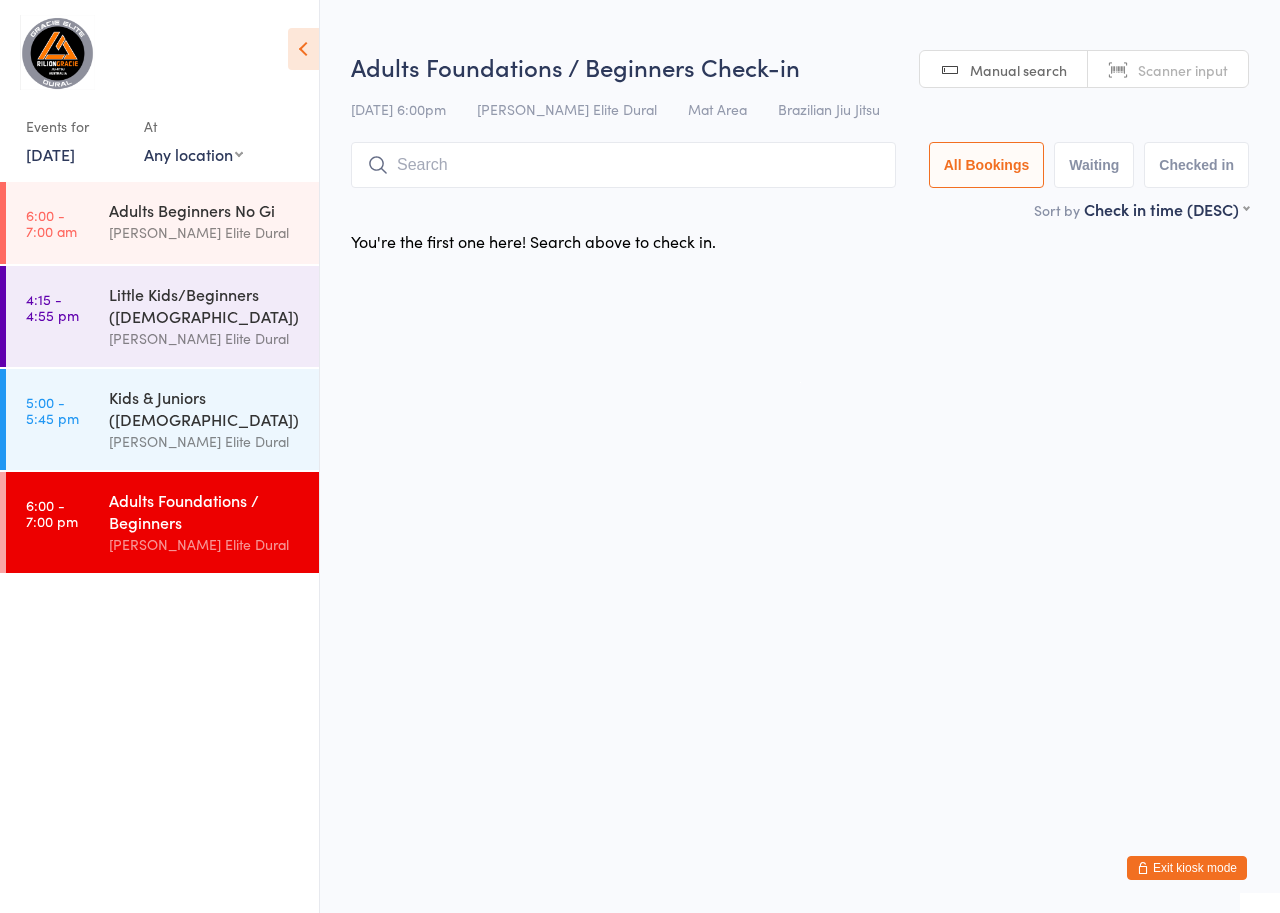 click on "14 Jul, 2025" at bounding box center [50, 154] 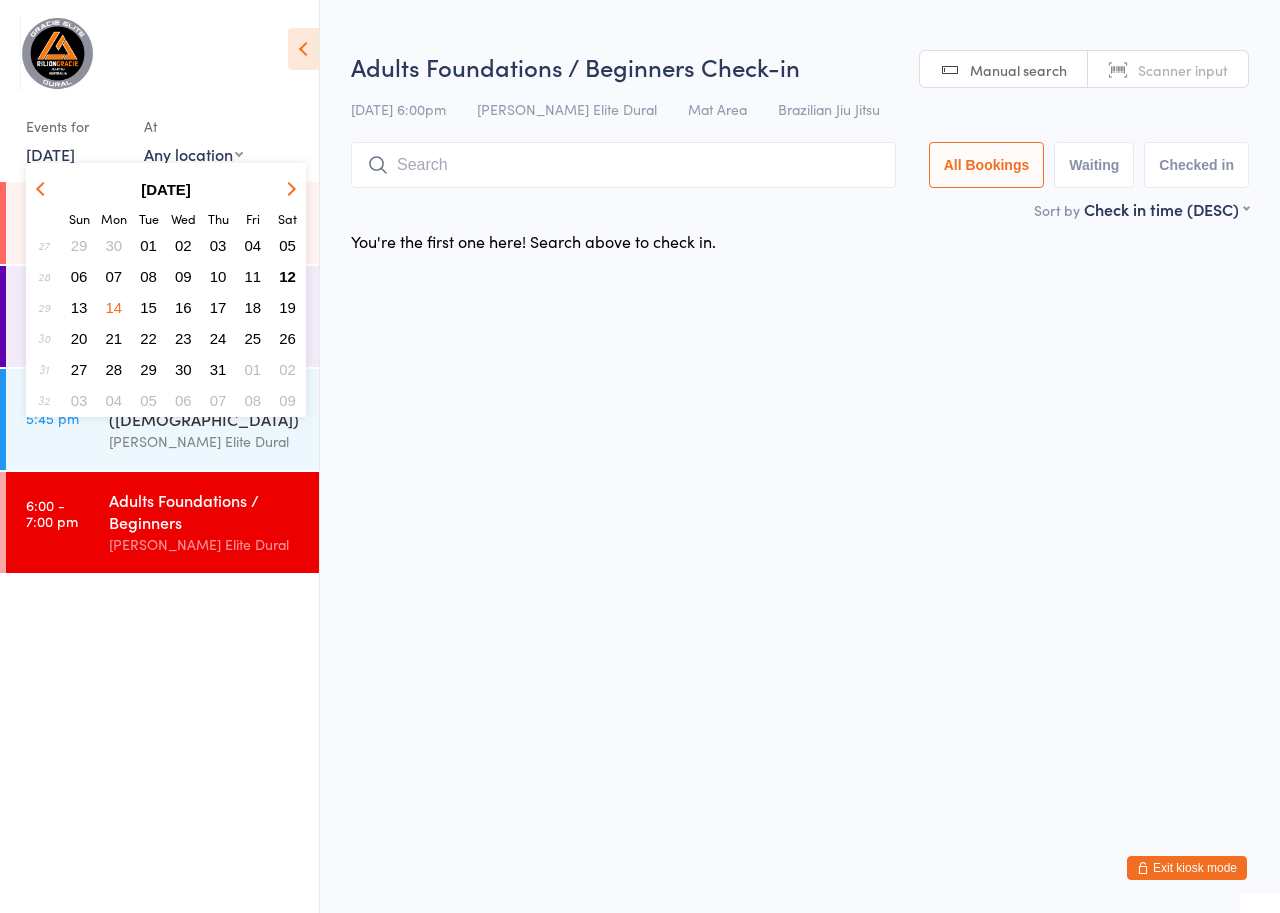 click on "15" at bounding box center (148, 307) 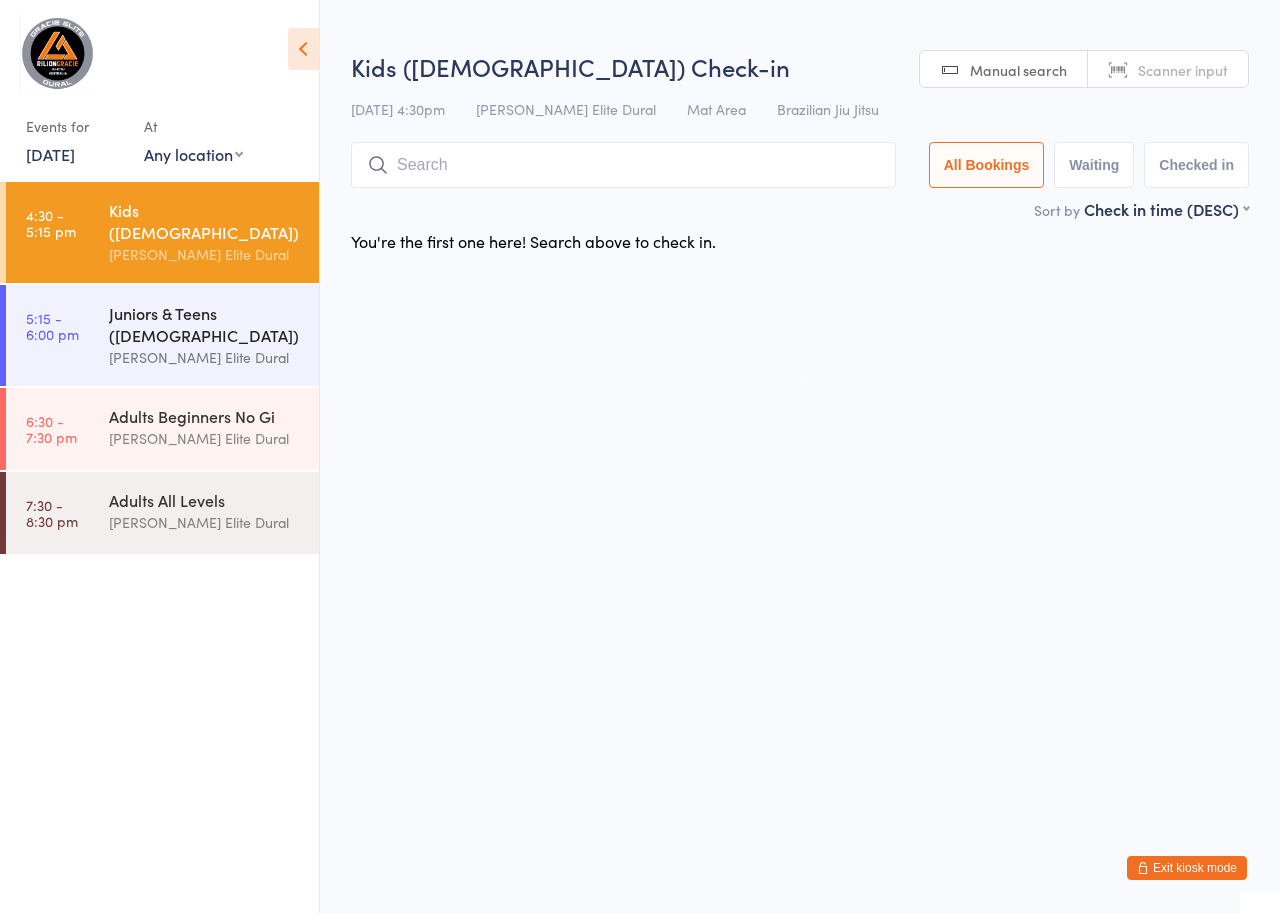click on "Juniors & Teens (10-14 years old)" at bounding box center [205, 324] 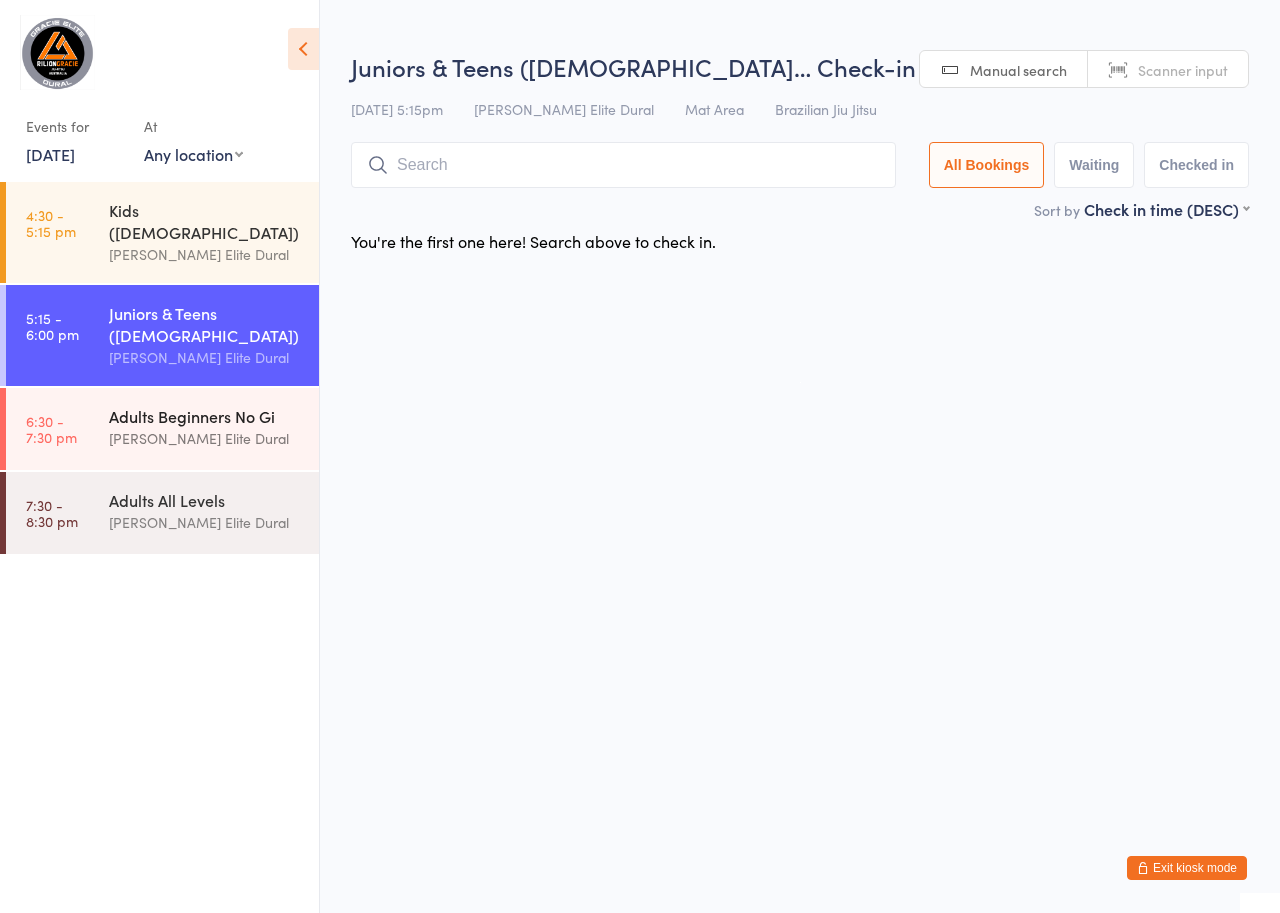click on "[PERSON_NAME] Elite Dural" at bounding box center (205, 438) 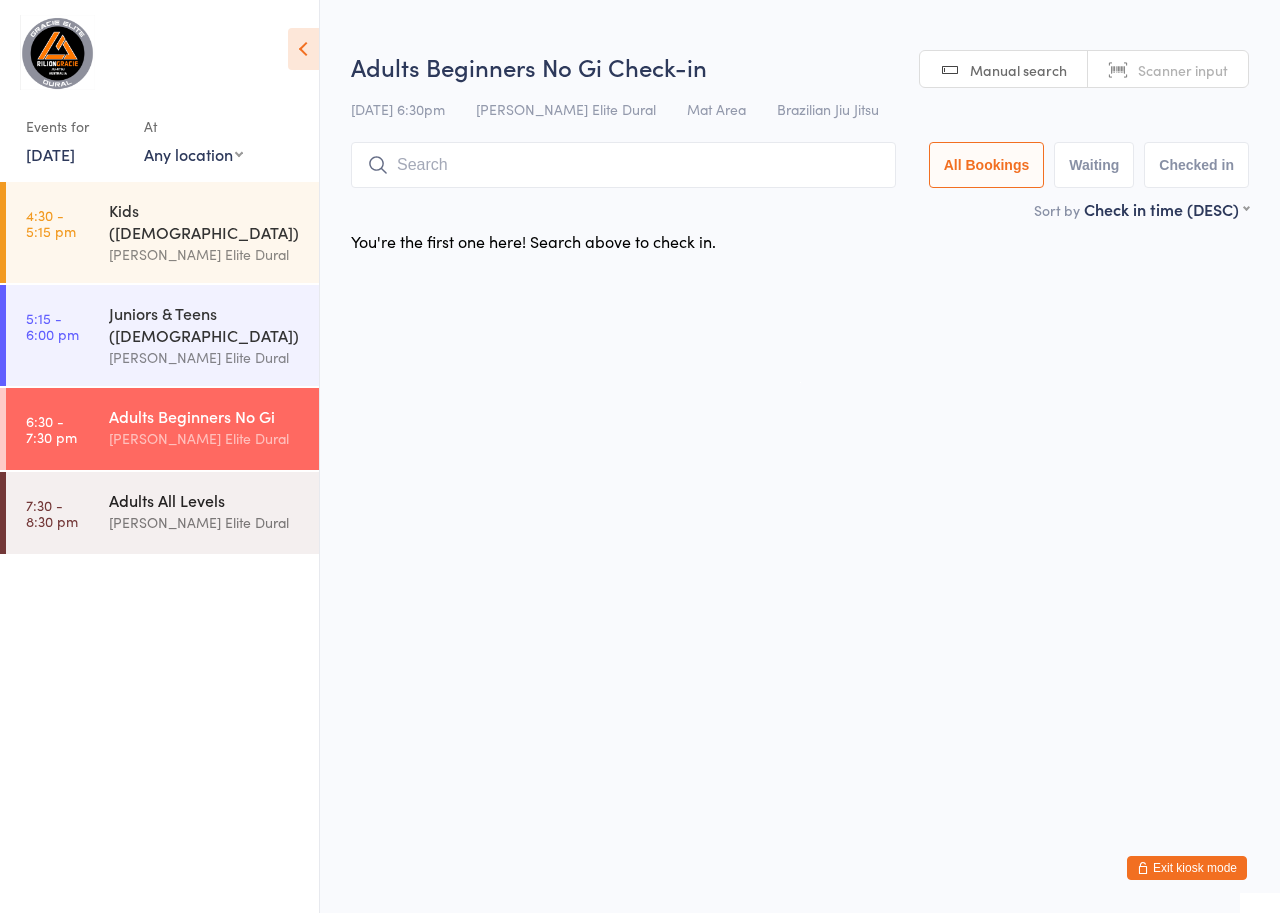 click on "Adults All Levels" at bounding box center [205, 500] 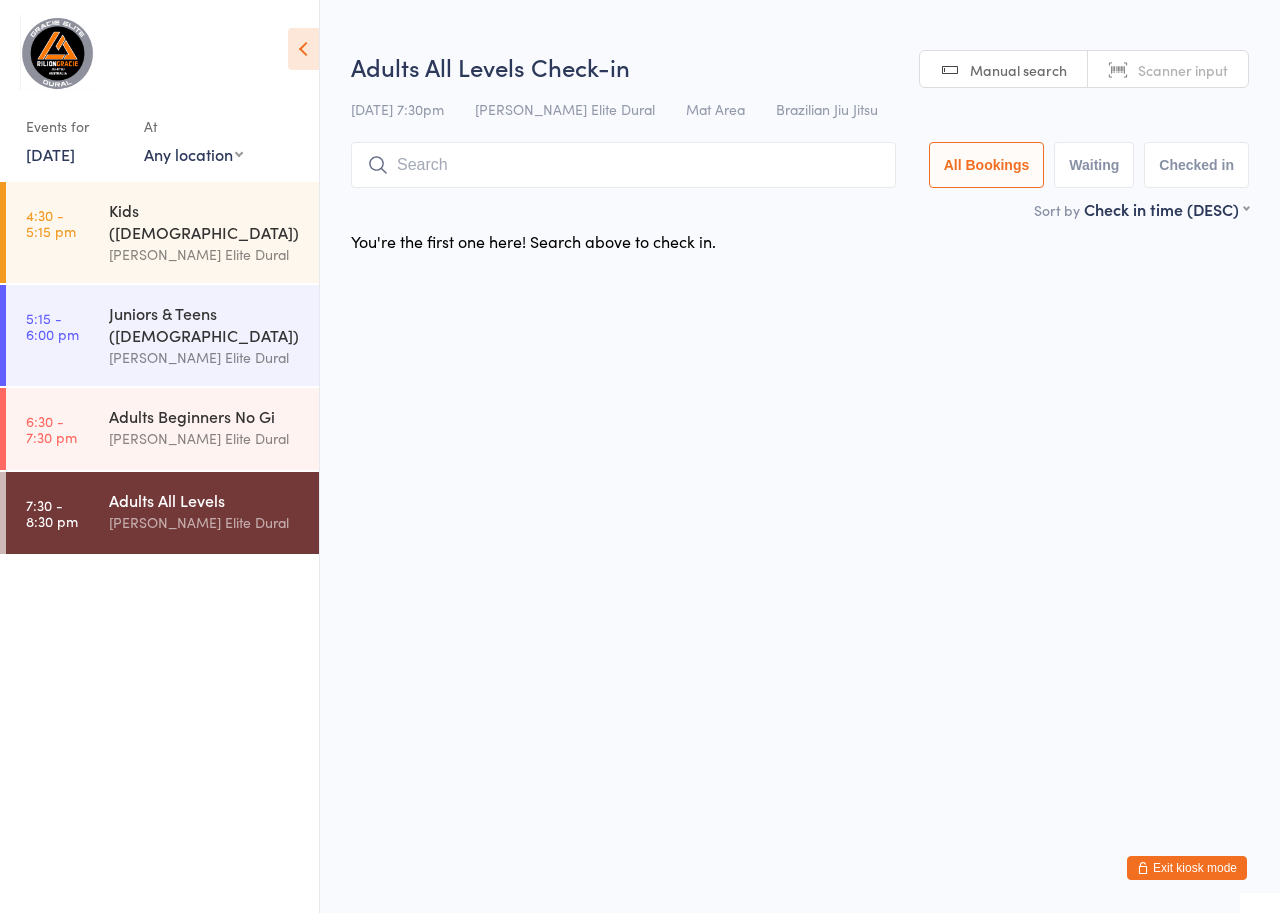 click on "15 Jul, 2025" at bounding box center (50, 154) 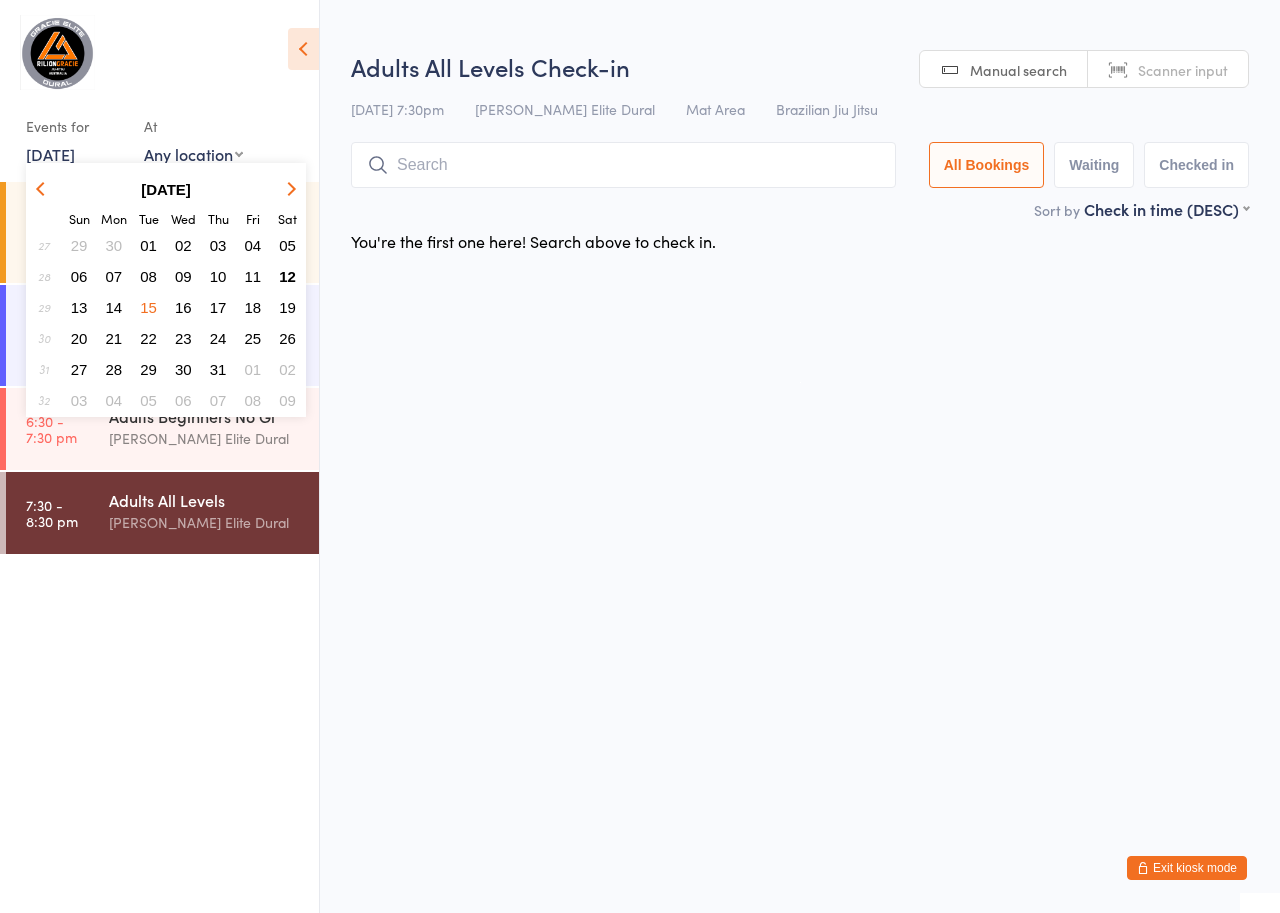 click on "16" at bounding box center (183, 307) 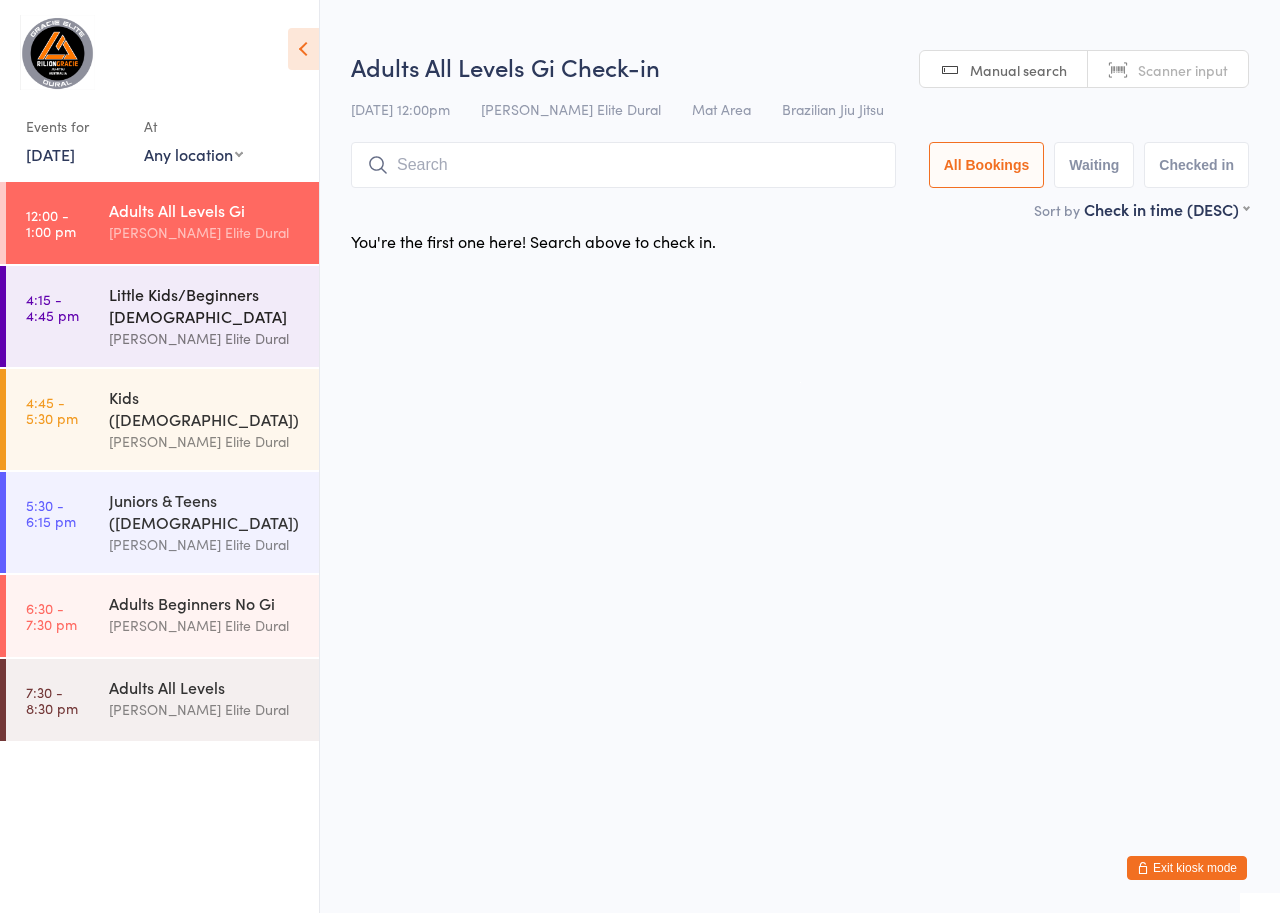 click on "Little Kids/Beginners 3-6 Years Old" at bounding box center [205, 305] 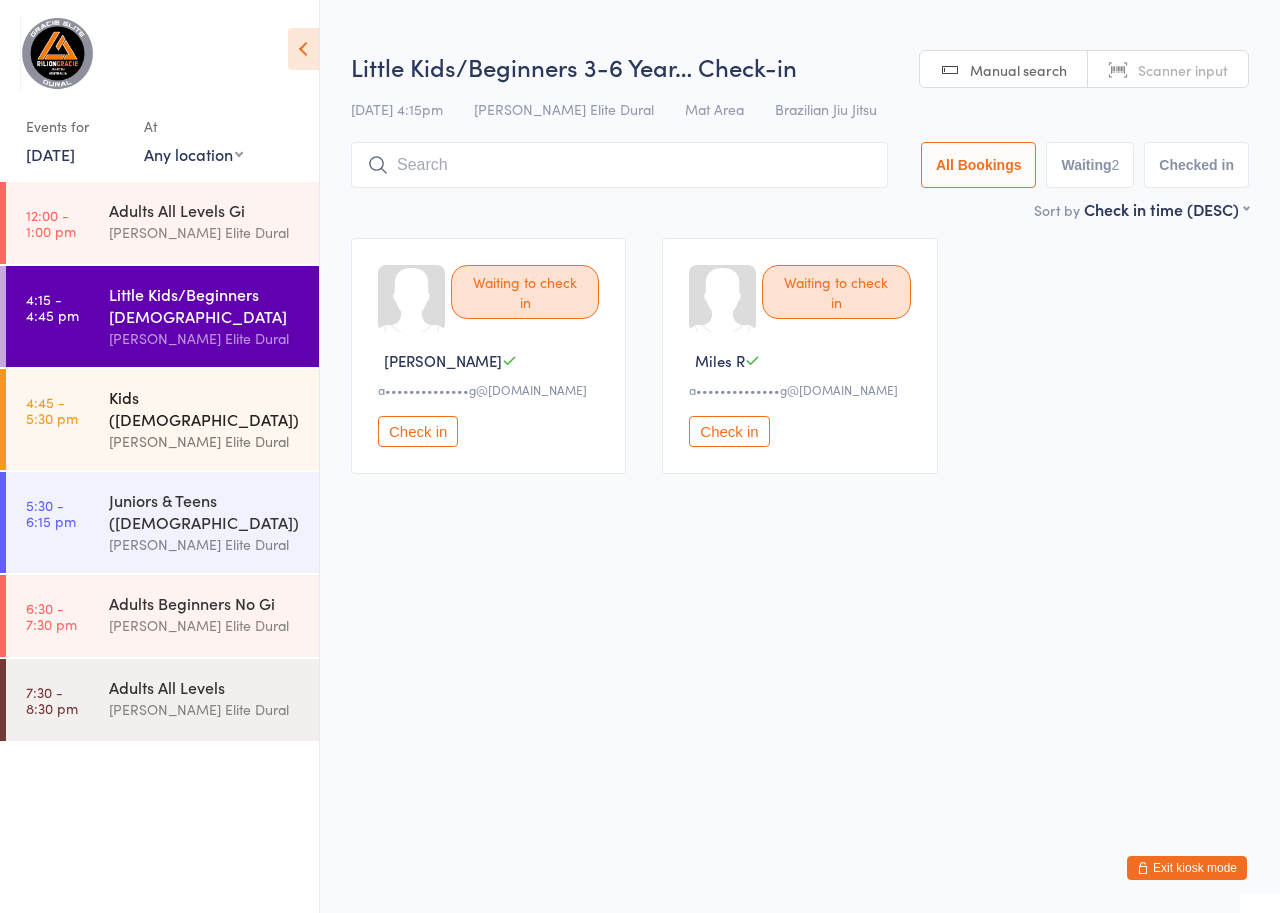 click on "Kids (7-9 Years Old) Gracie Elite Dural" at bounding box center (214, 419) 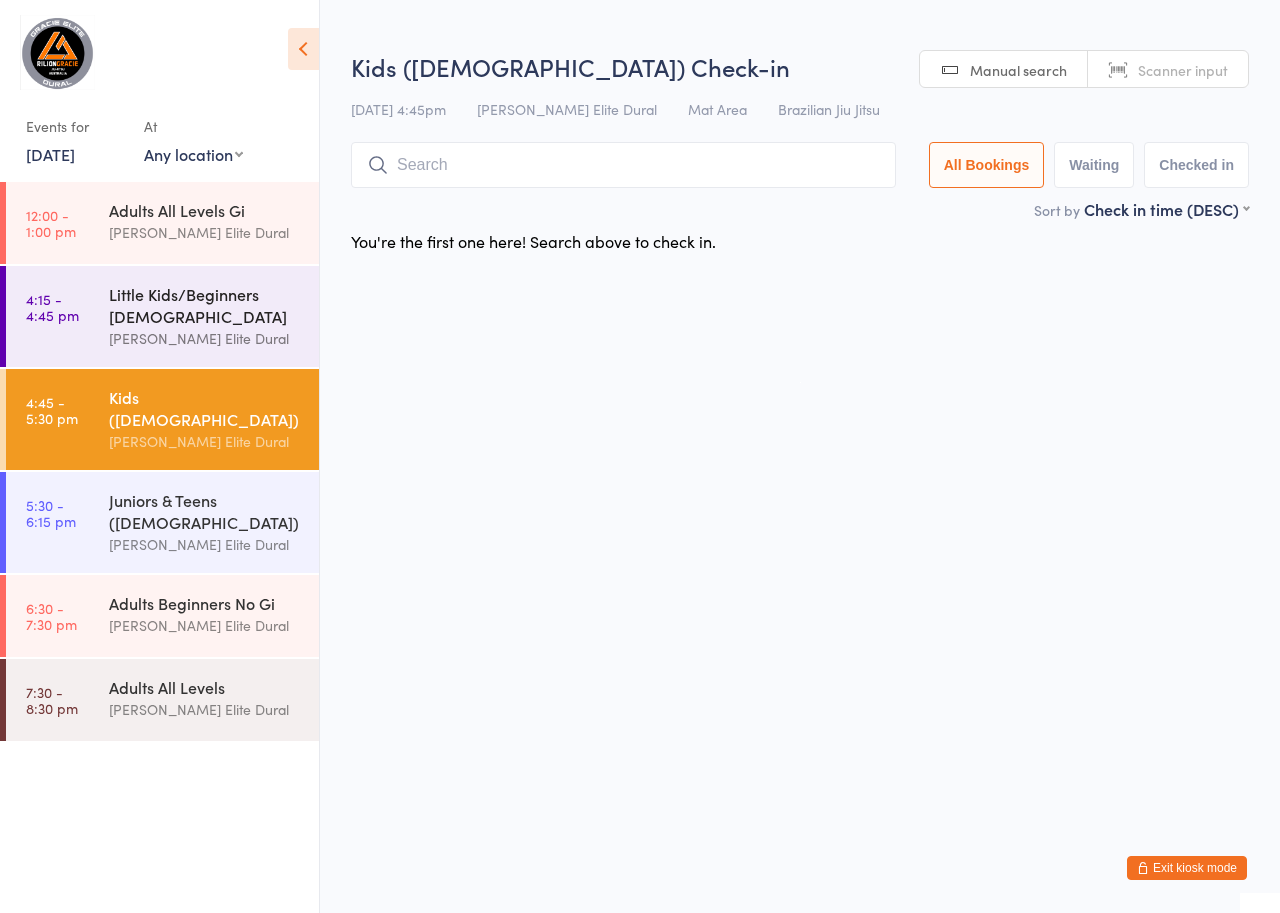 click on "Little Kids/Beginners 3-6 Years Old" at bounding box center [205, 305] 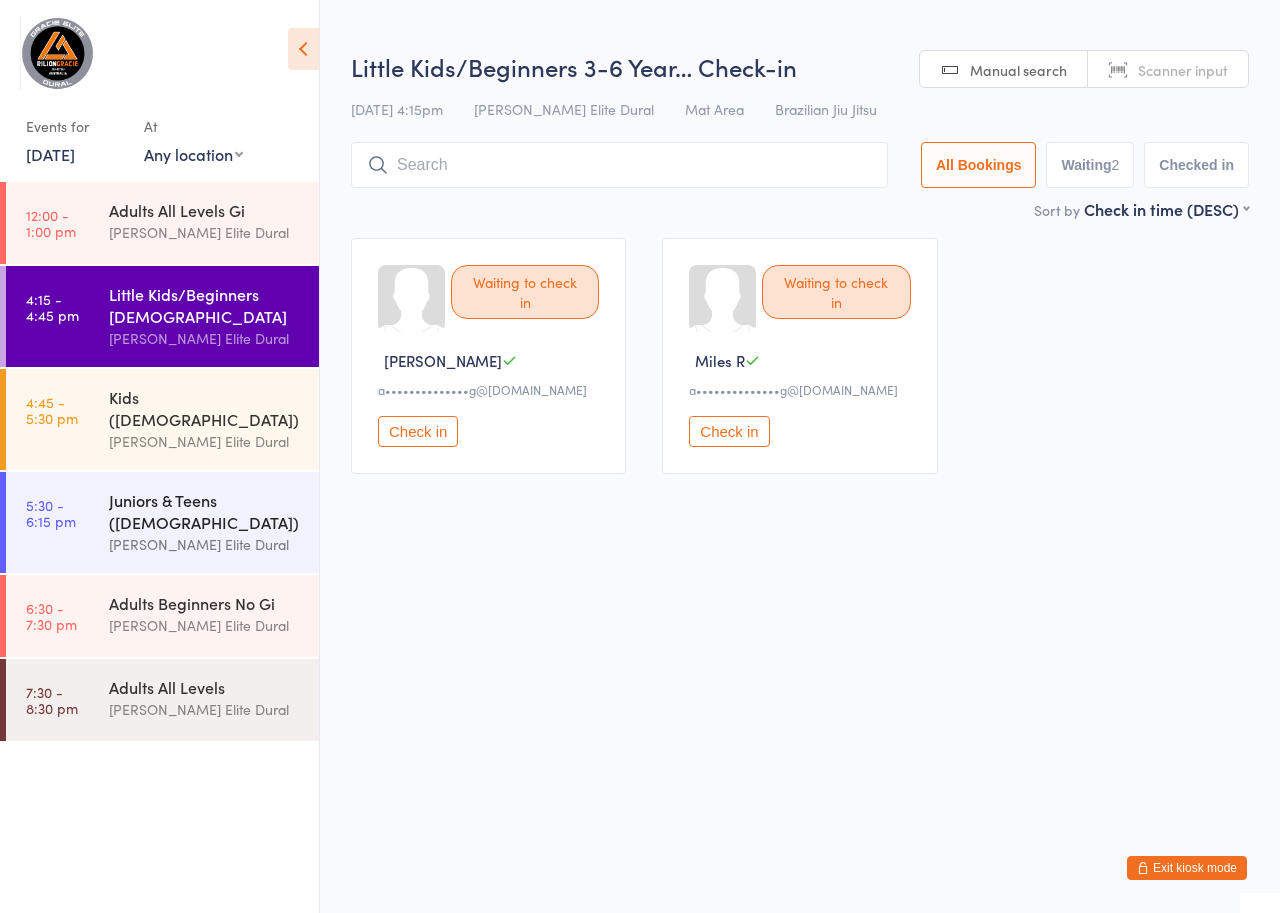 click on "Juniors & Teens (10-14 years old)" at bounding box center [205, 511] 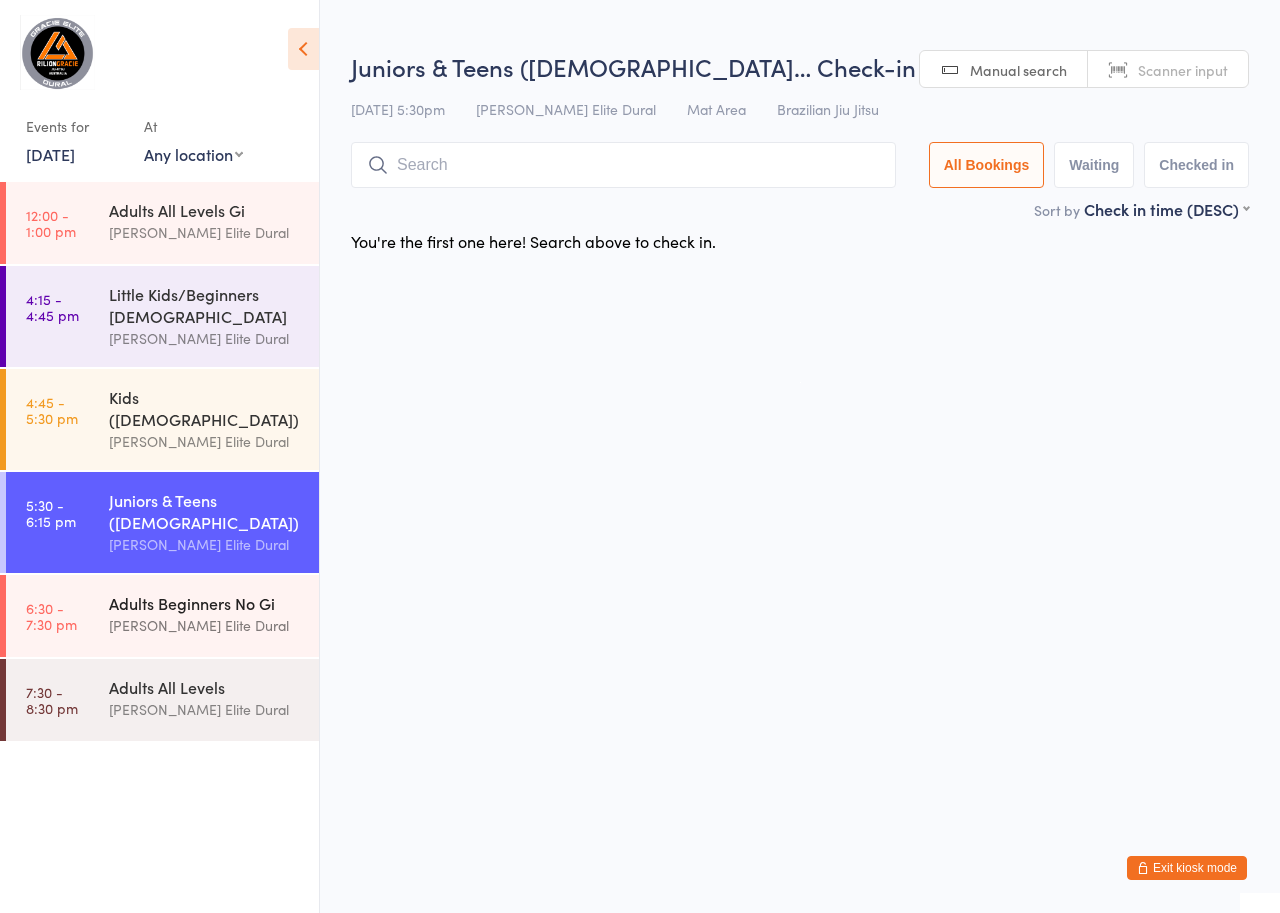 click on "[PERSON_NAME] Elite Dural" at bounding box center (205, 625) 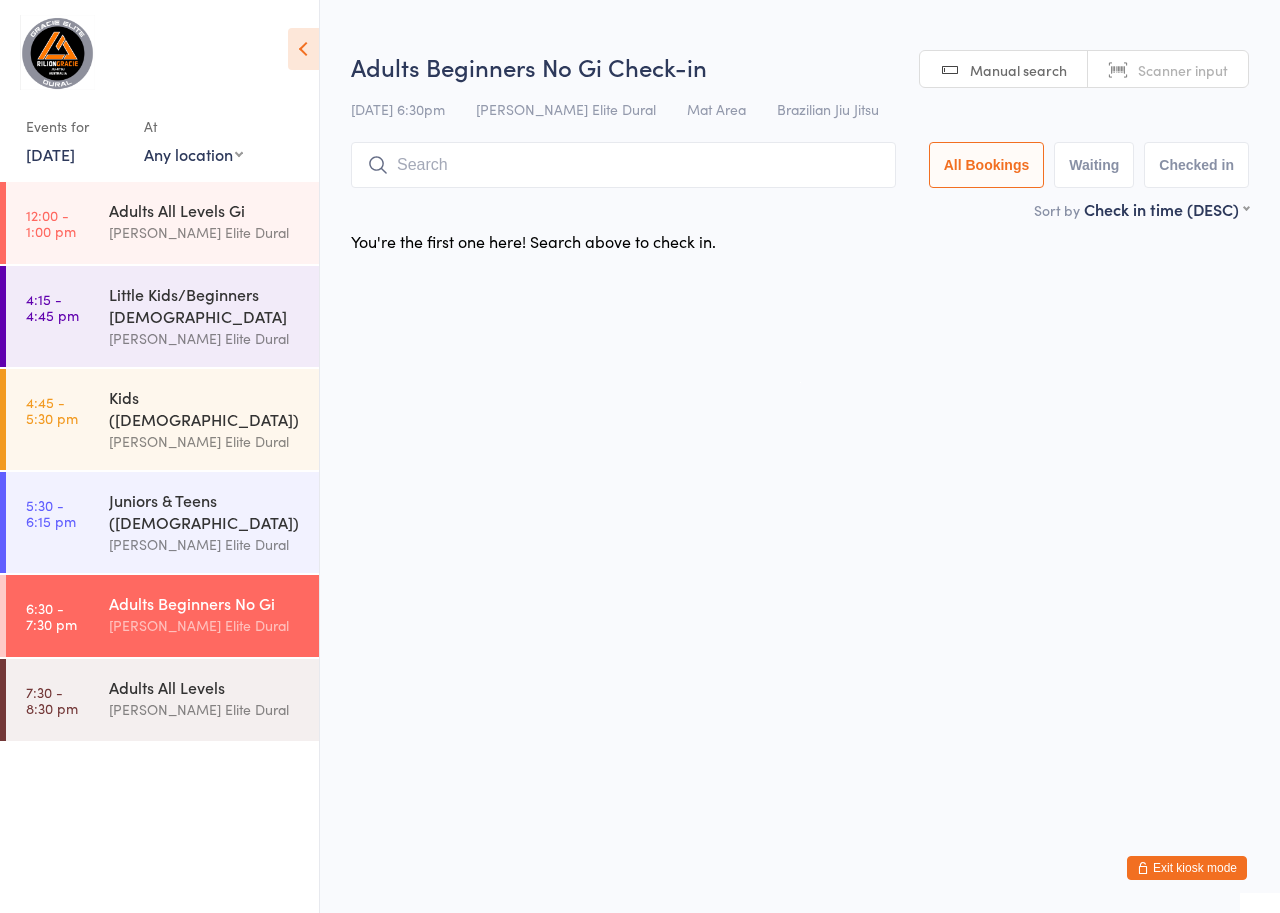 click on "16 Jul, 2025" at bounding box center [50, 154] 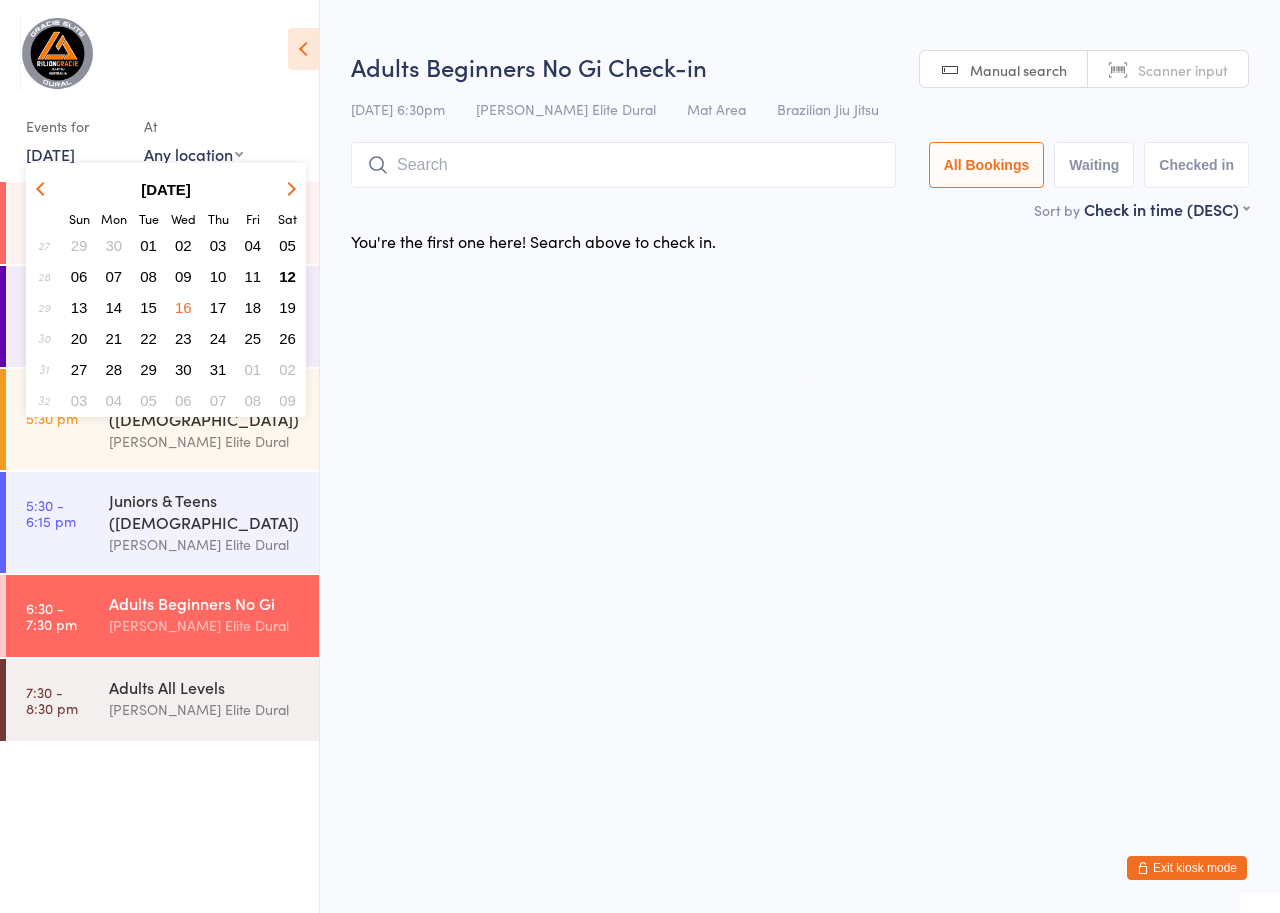 click on "17" at bounding box center (218, 307) 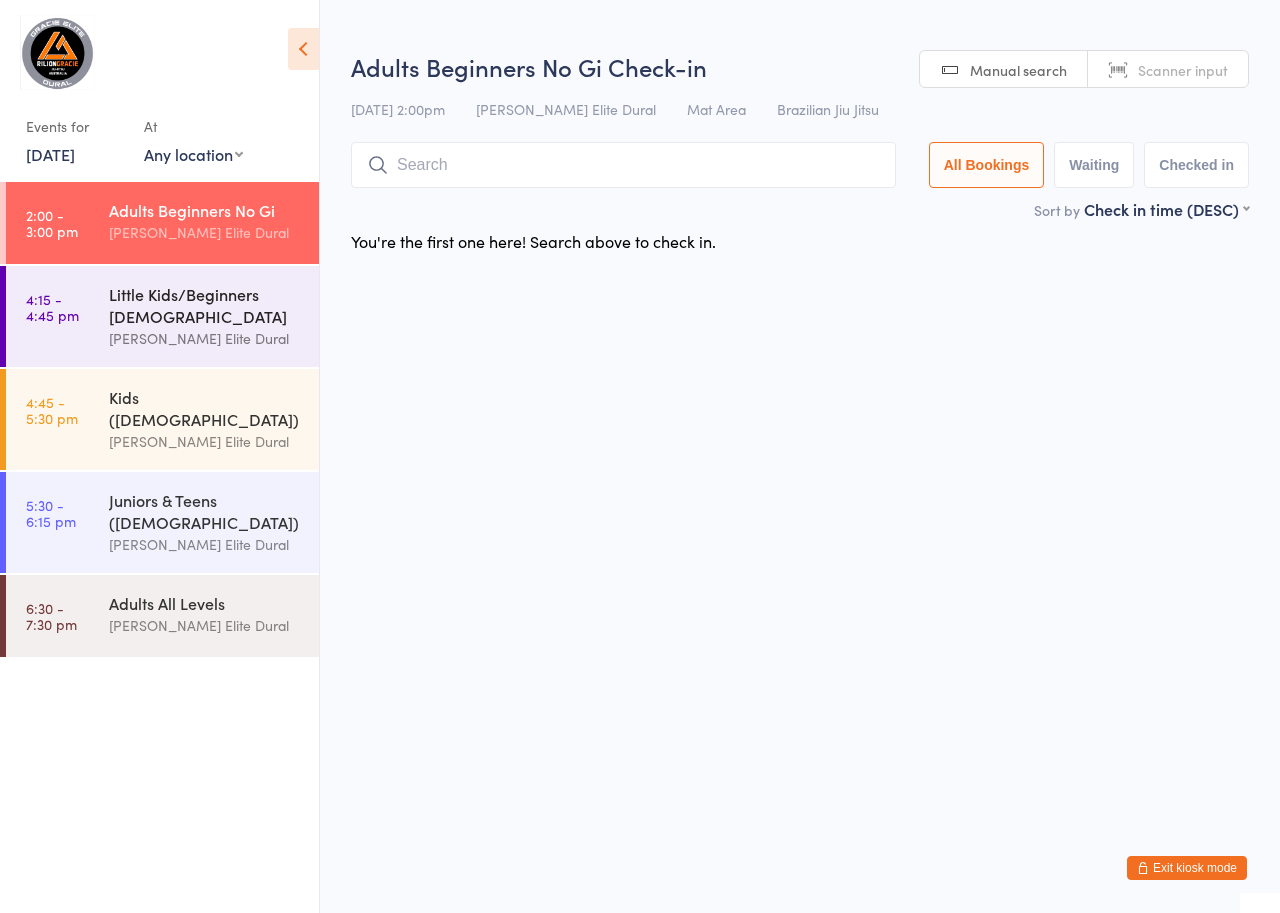click on "Little Kids/Beginners 3-6 Years Old" at bounding box center (205, 305) 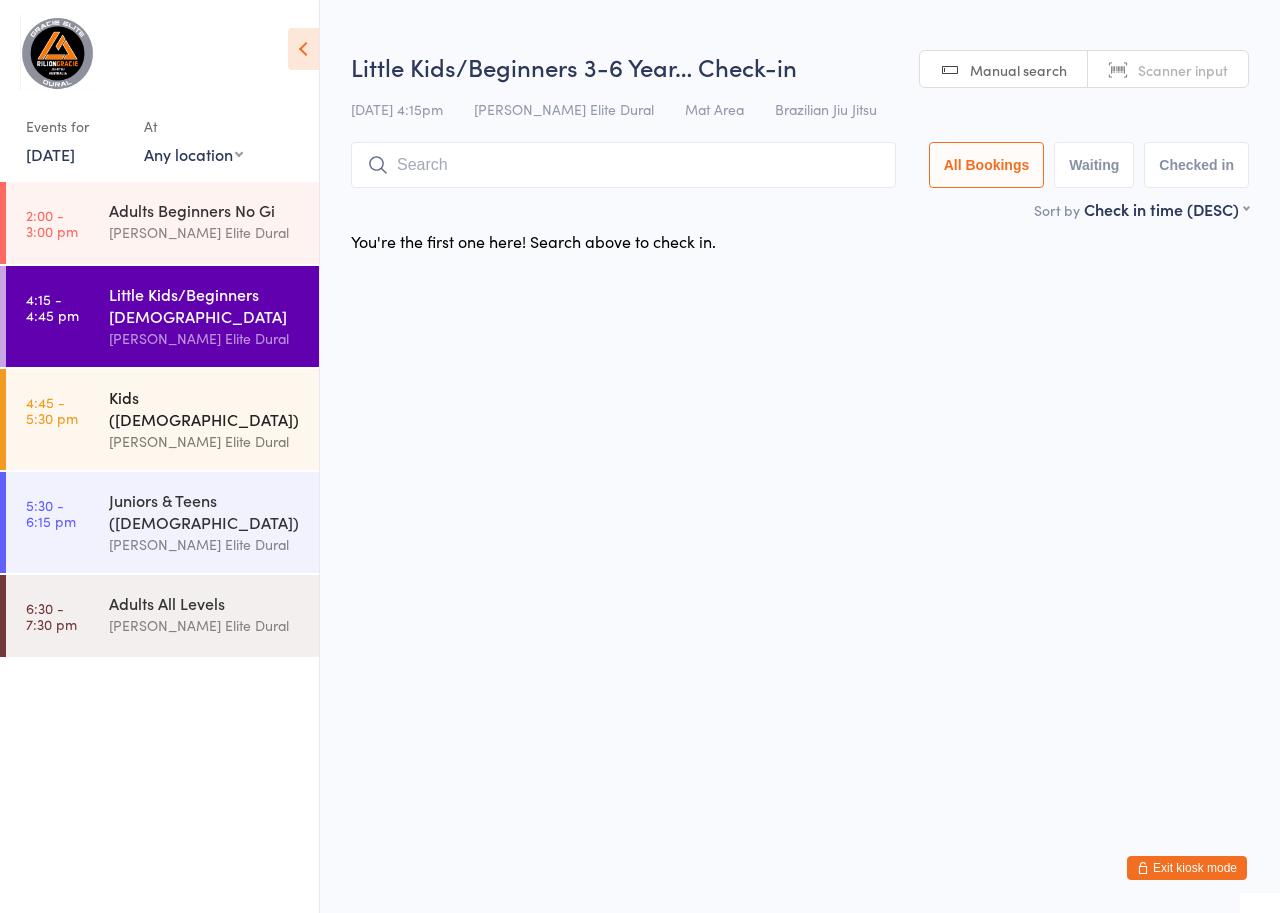 click on "Kids (7-9 Years Old)" at bounding box center (205, 408) 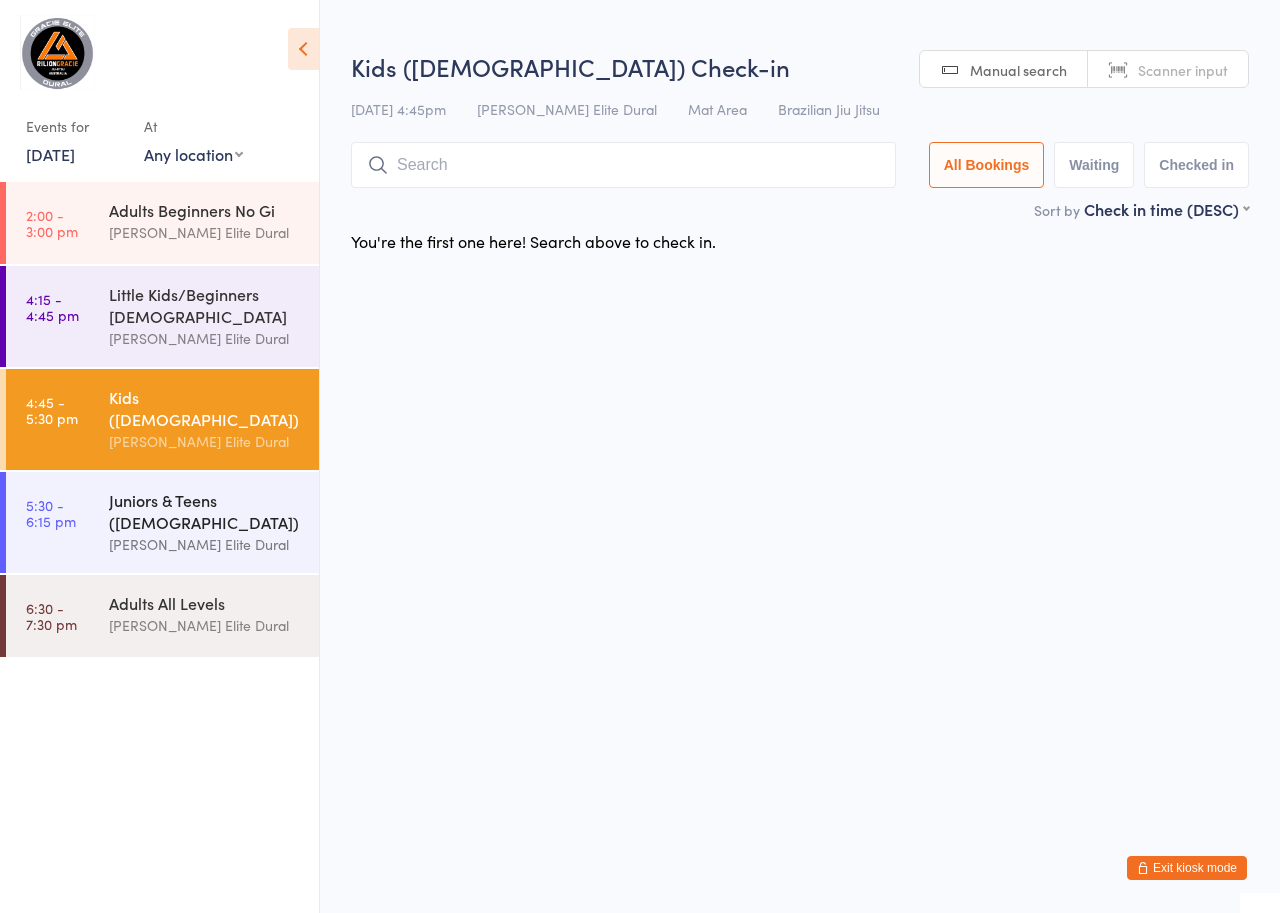 click on "Juniors & Teens (10-14 years old)" at bounding box center [205, 511] 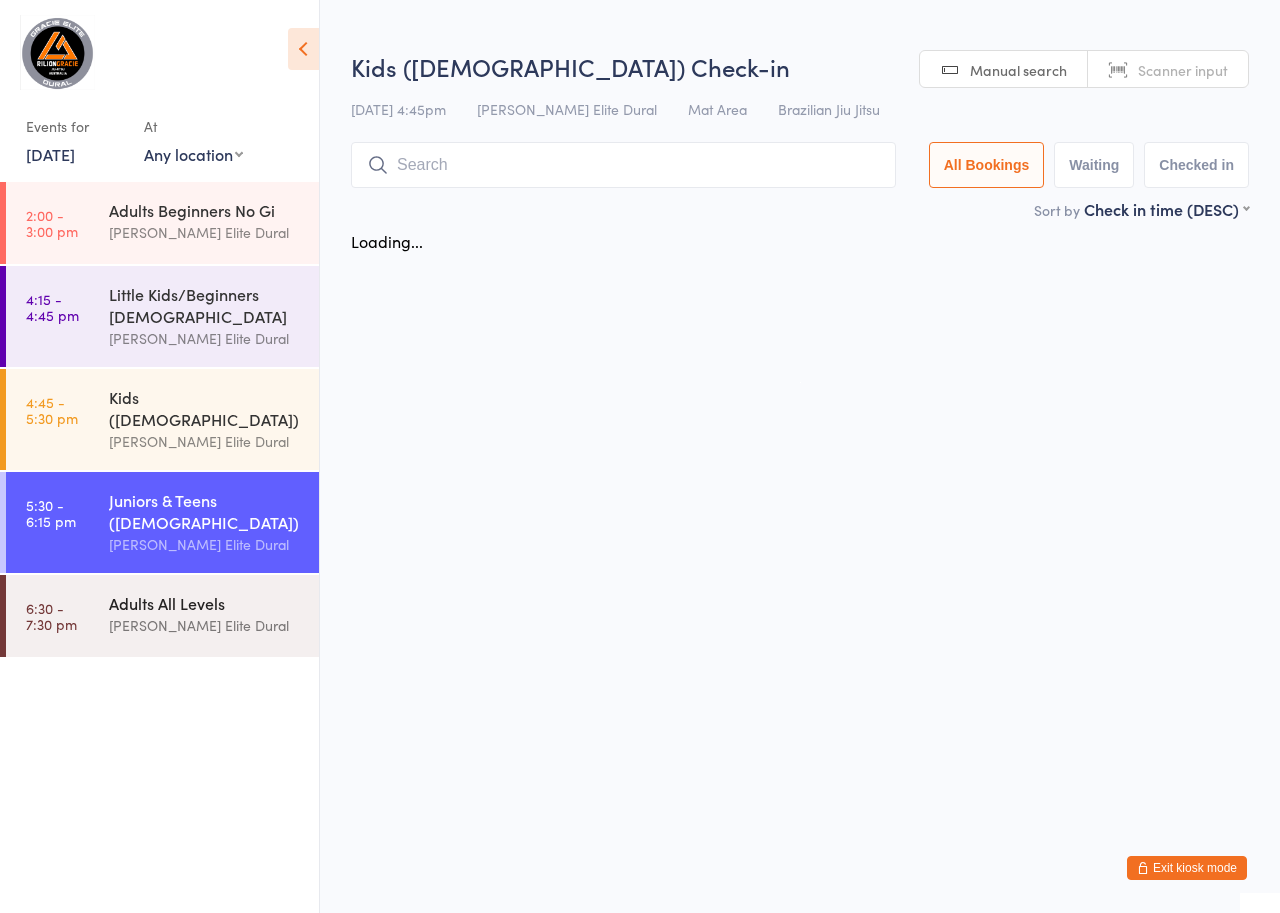 click on "Adults All Levels Gracie Elite Dural" at bounding box center [214, 614] 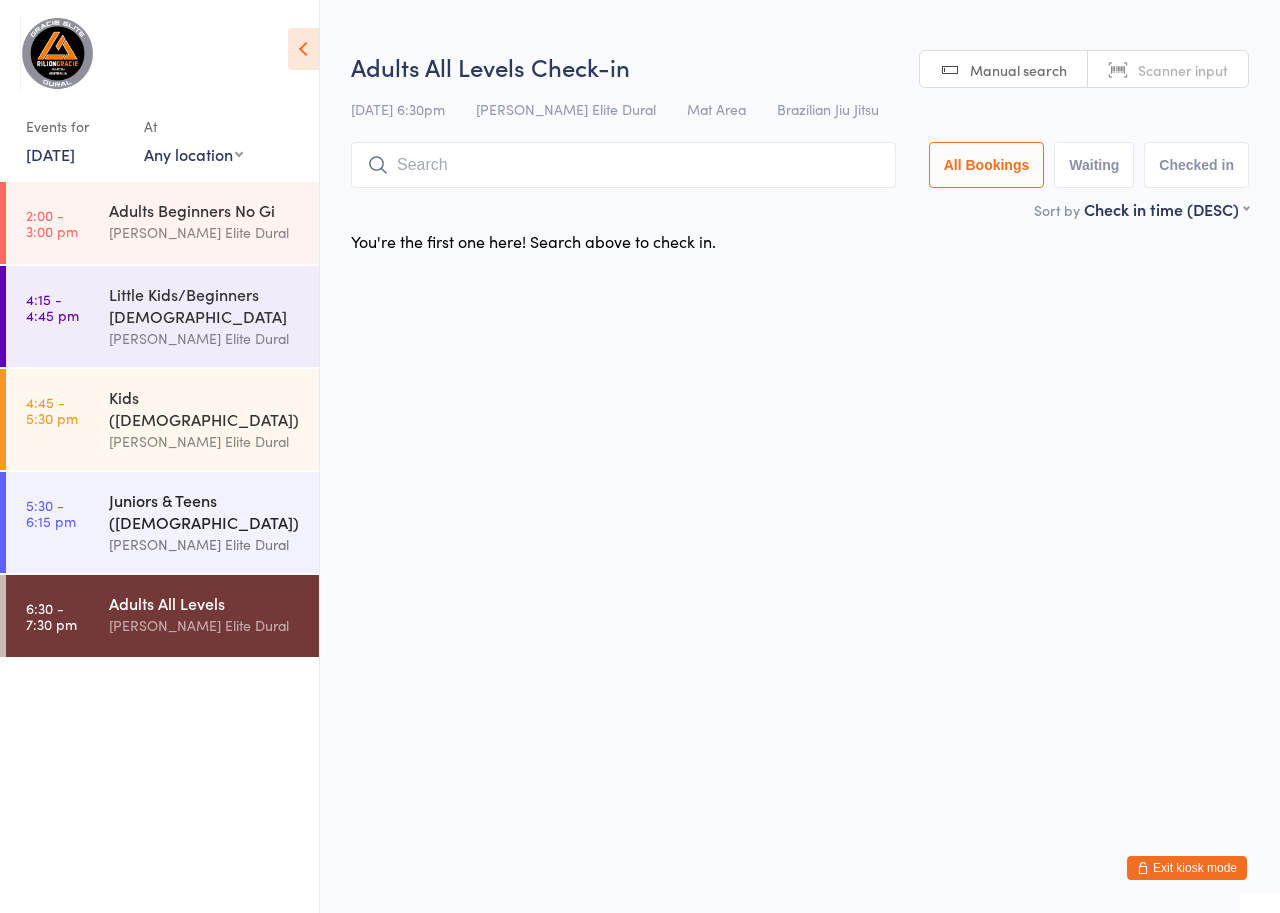 click on "[PERSON_NAME] Elite Dural" at bounding box center (205, 544) 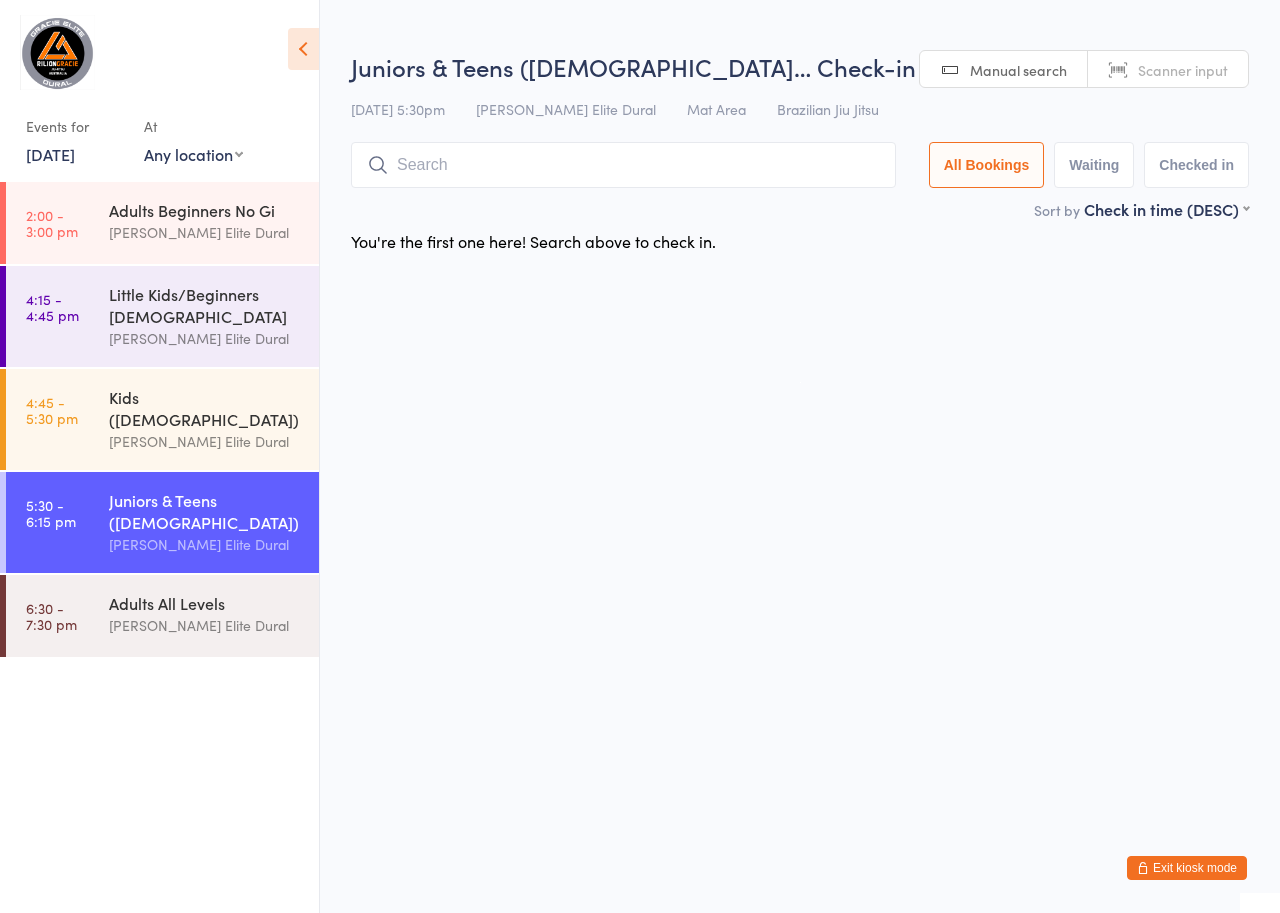 click on "17 Jul, 2025" at bounding box center (50, 154) 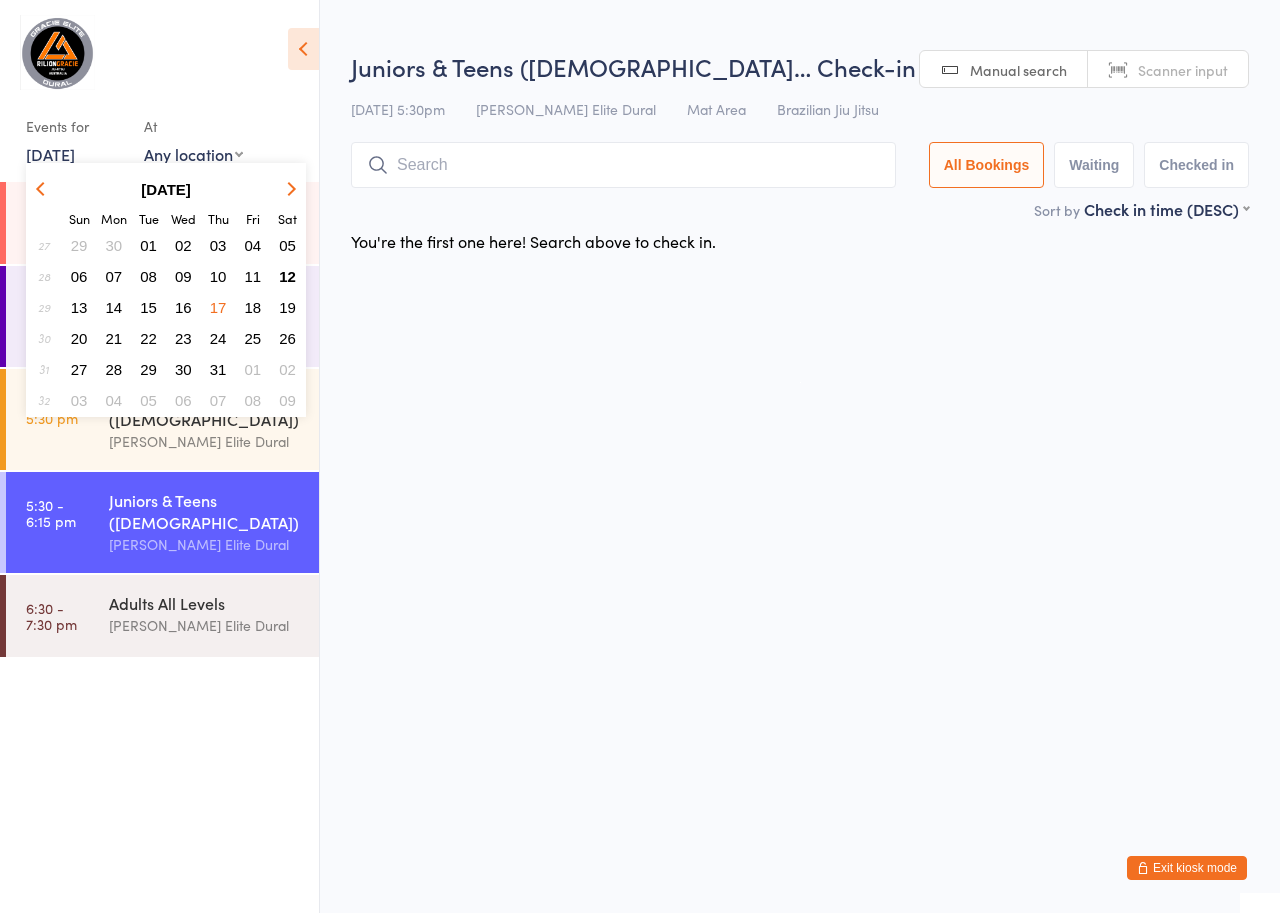 click on "18" at bounding box center (253, 307) 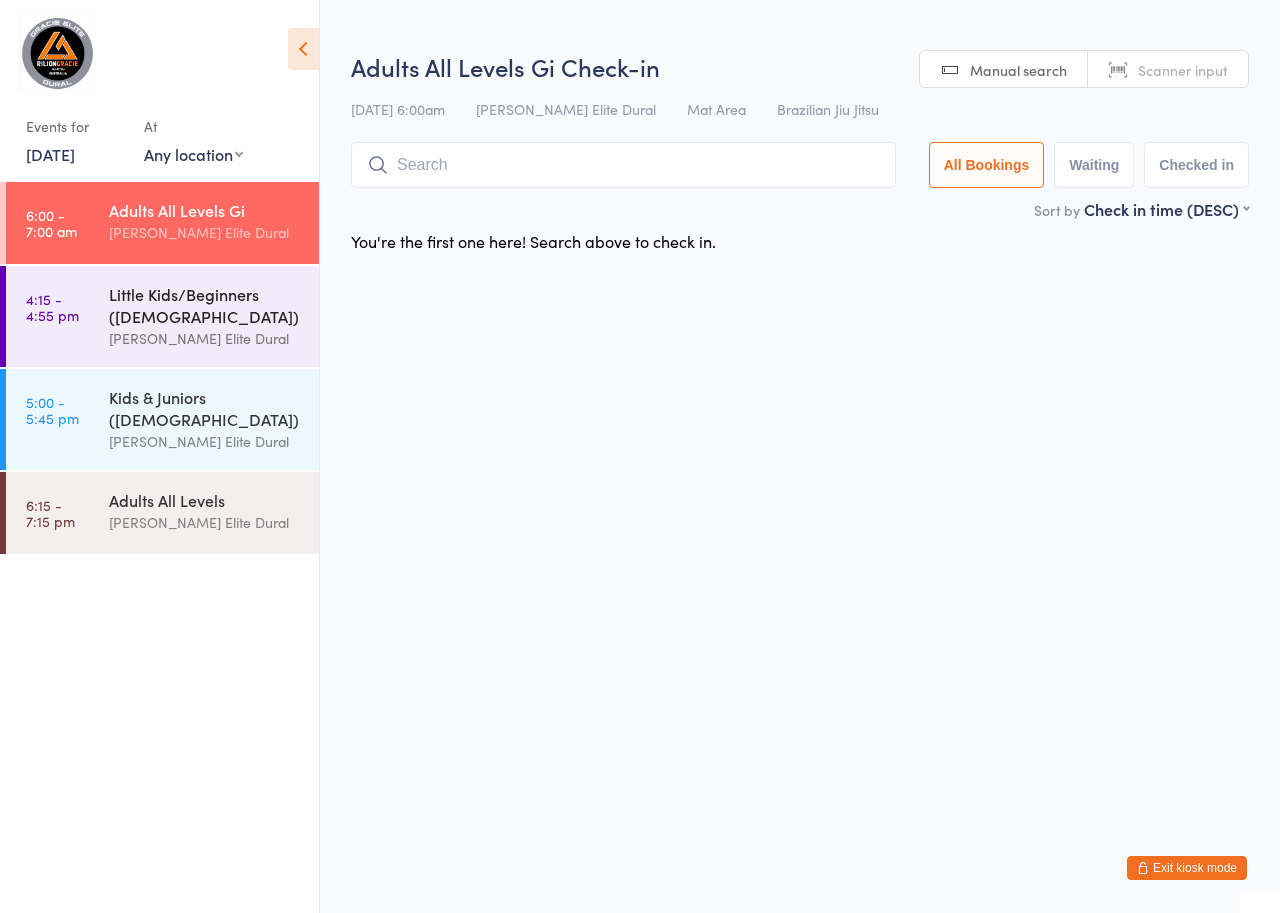 click on "Little Kids/Beginners (3-6 Years Old)" at bounding box center [205, 305] 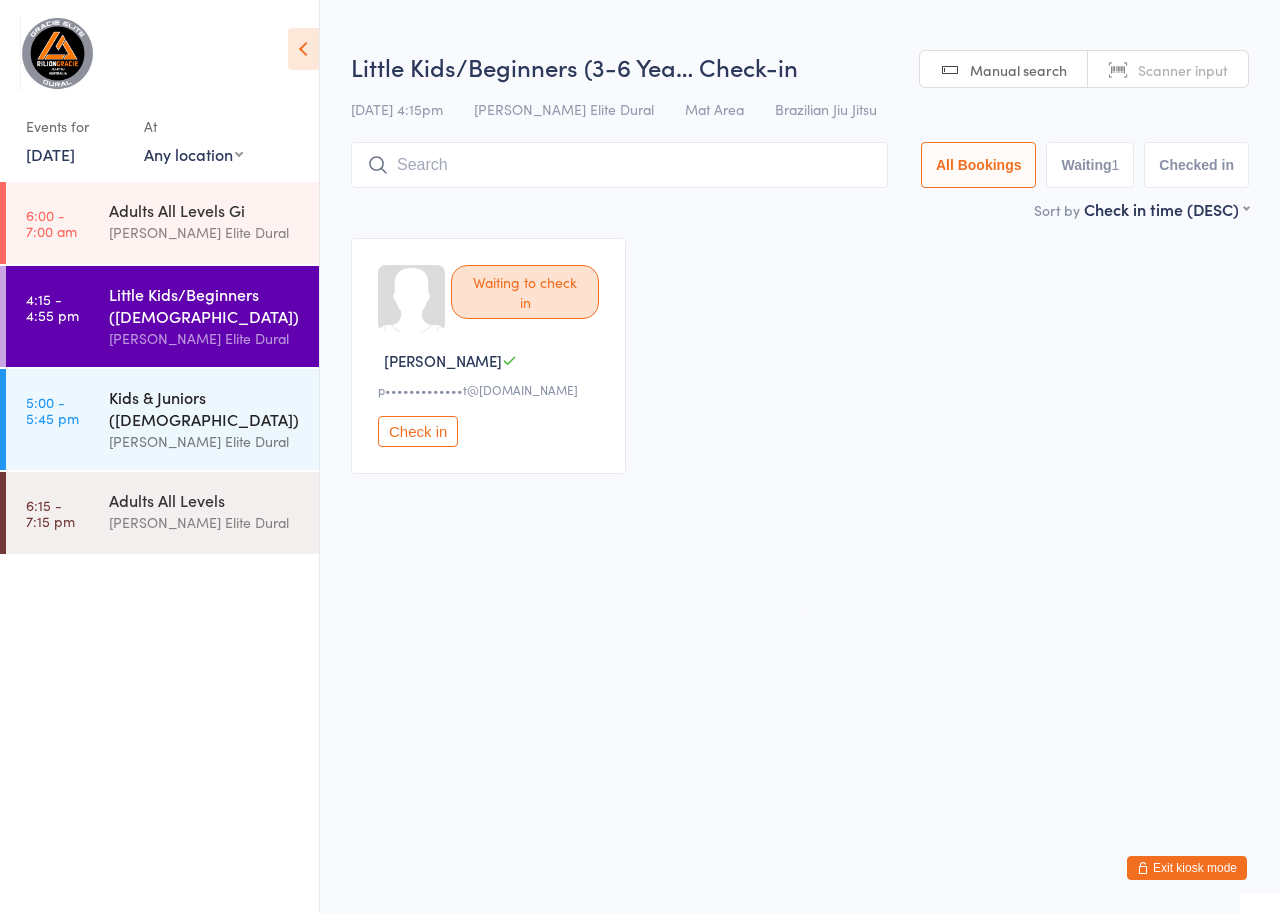 click on "Kids & Juniors (7-12 years Old)" at bounding box center [205, 408] 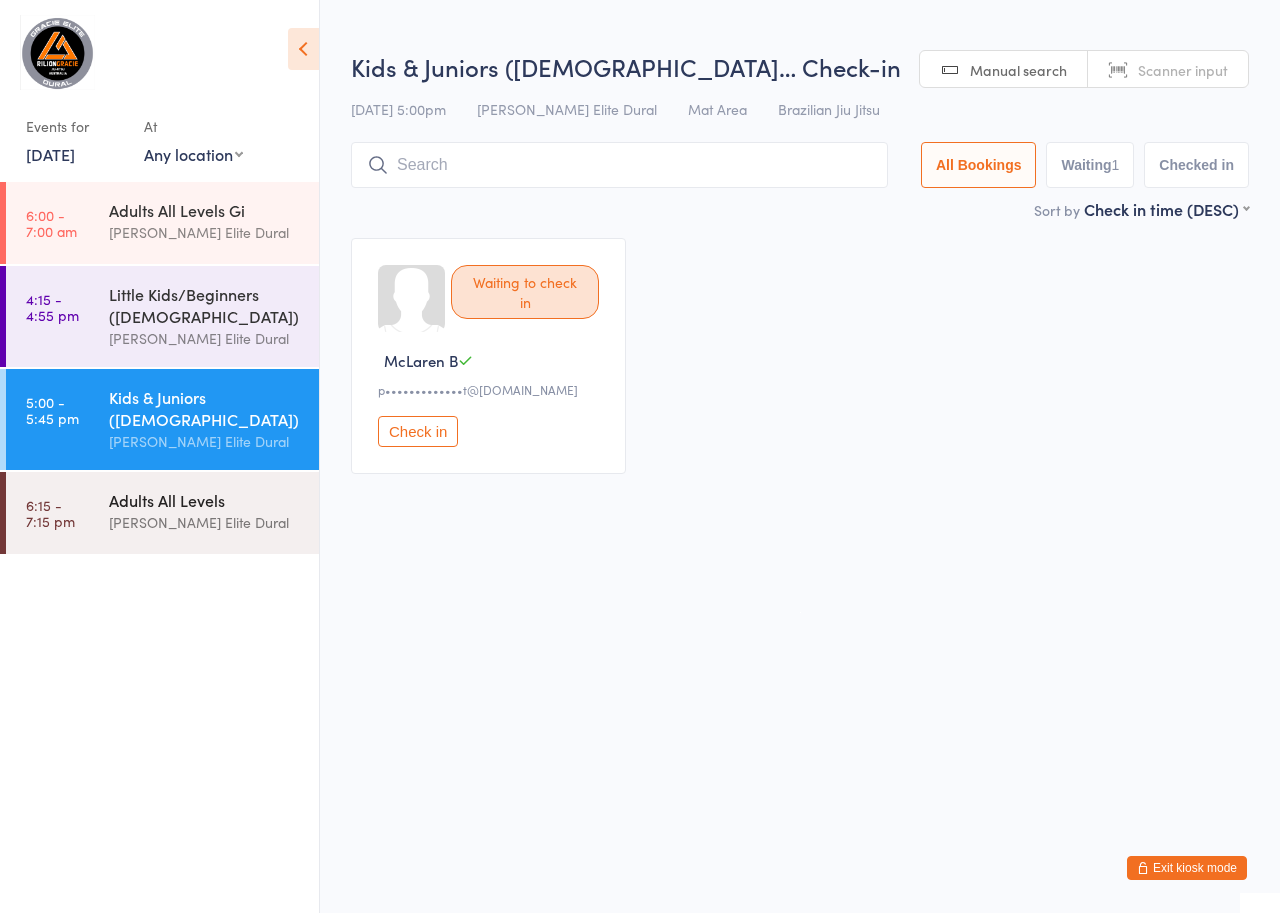 click on "Adults All Levels Gracie Elite Dural" at bounding box center [214, 511] 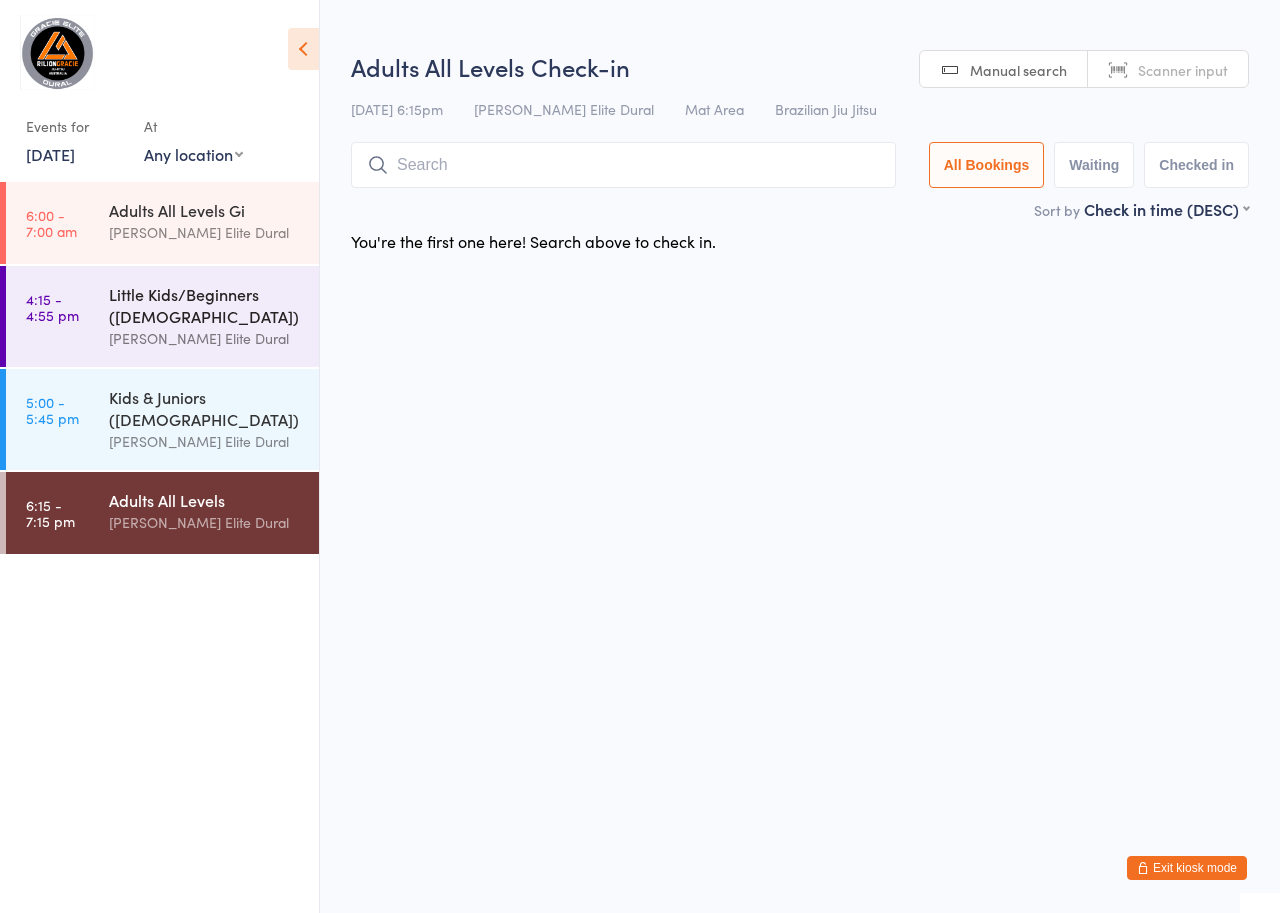 click on "Little Kids/Beginners (3-6 Years Old)" at bounding box center (205, 305) 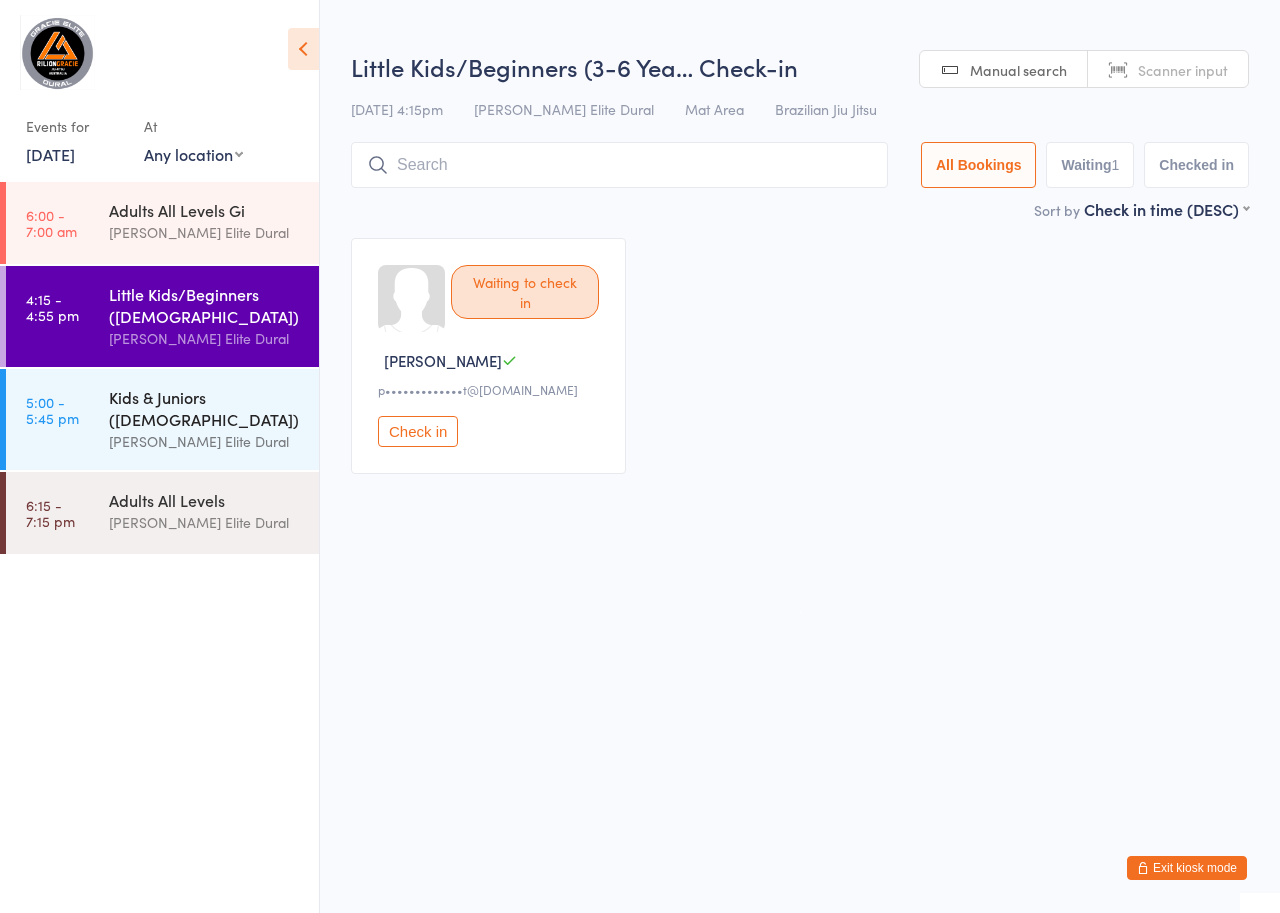 click on "Kids & Juniors (7-12 years Old)" at bounding box center [205, 408] 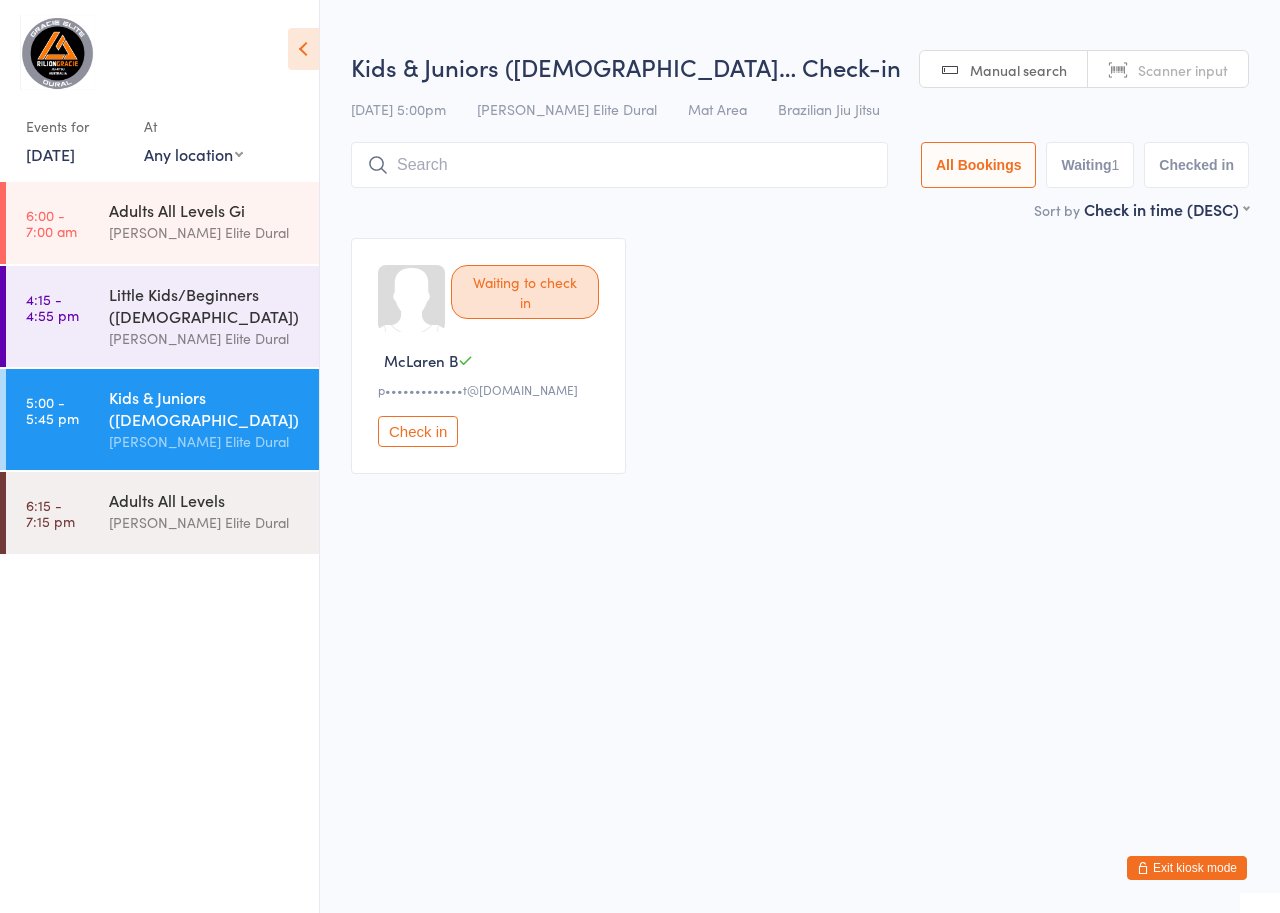 click on "18 Jul, 2025" at bounding box center [50, 154] 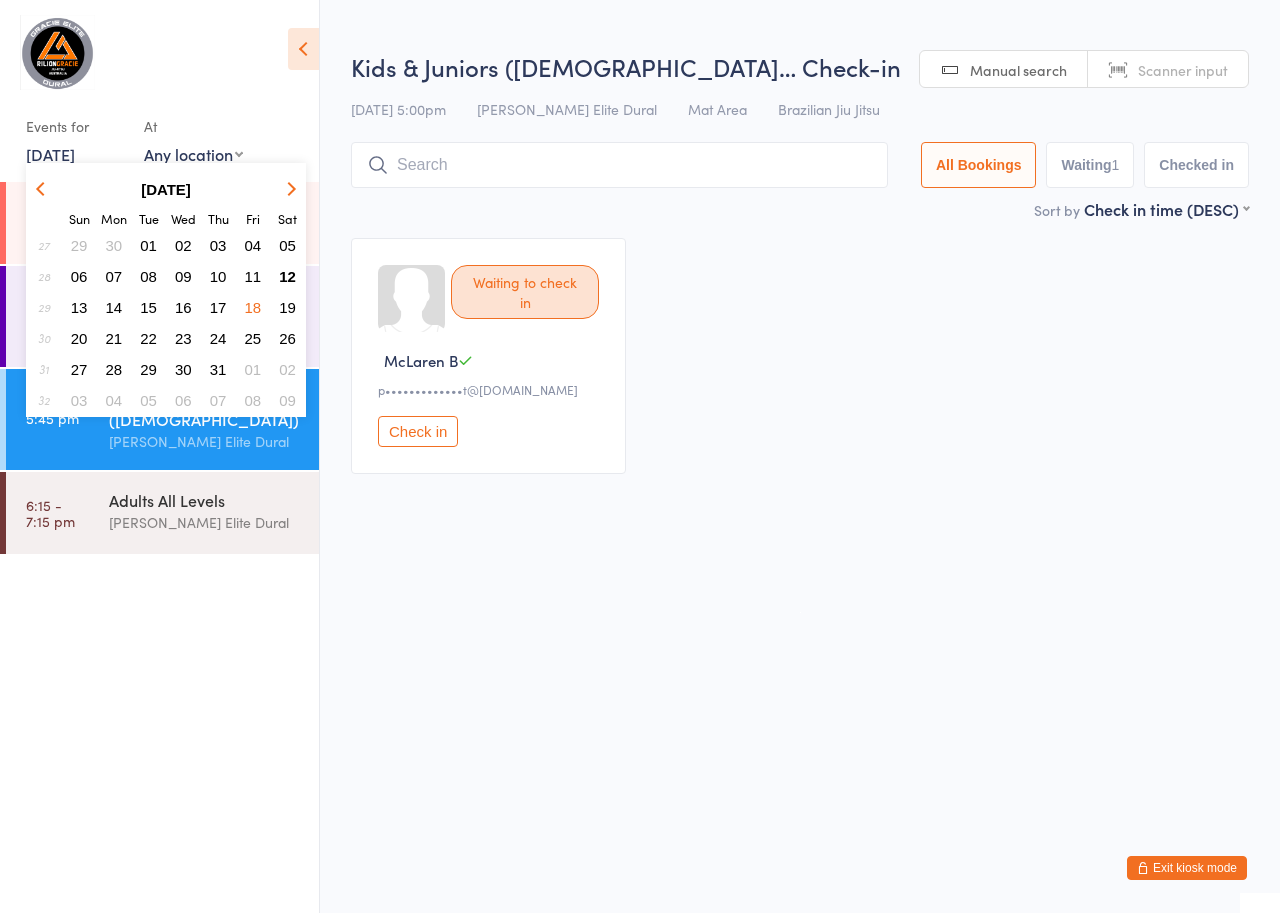 click on "19" at bounding box center [287, 307] 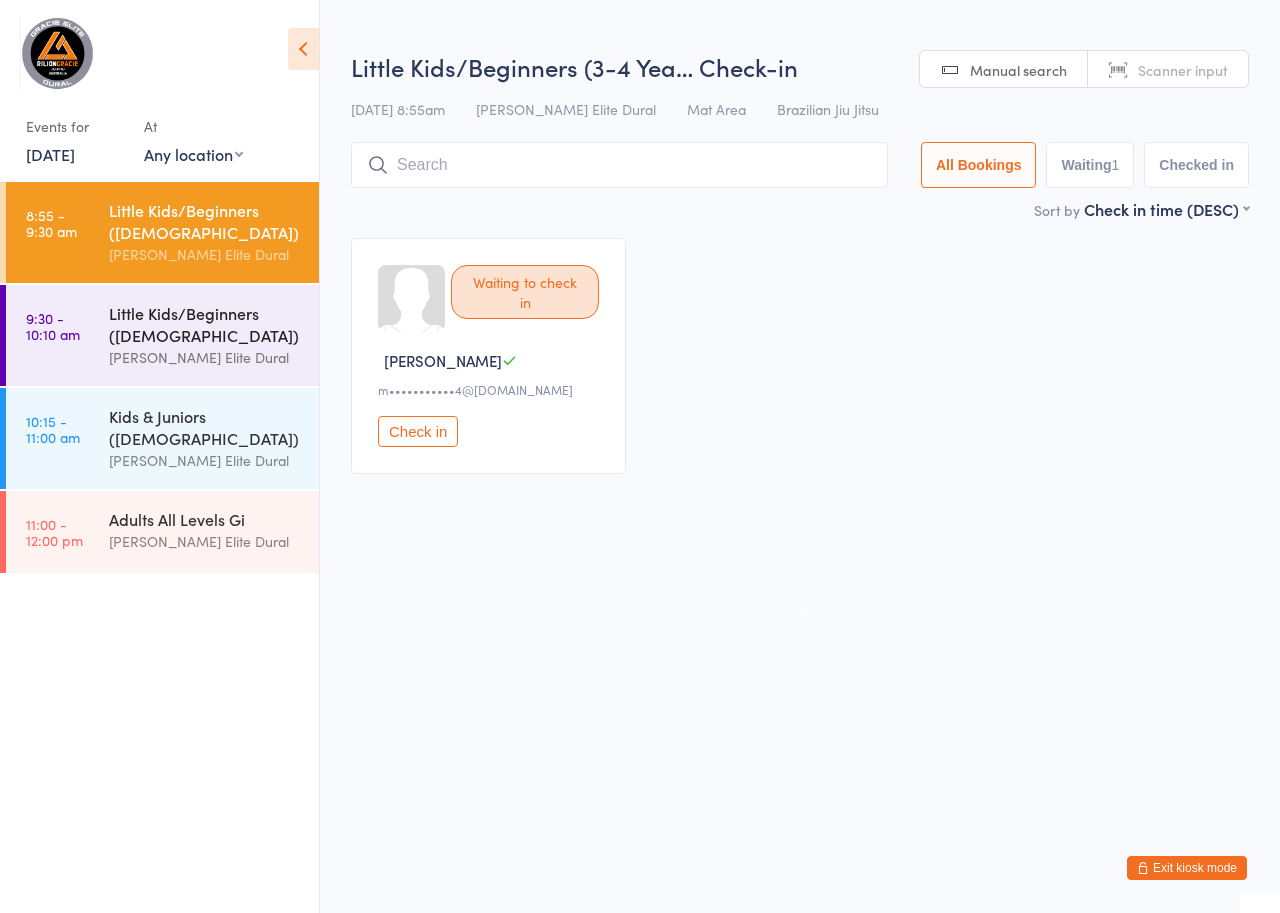 click on "Little Kids/Beginners (5-6 Years Old)" at bounding box center [205, 324] 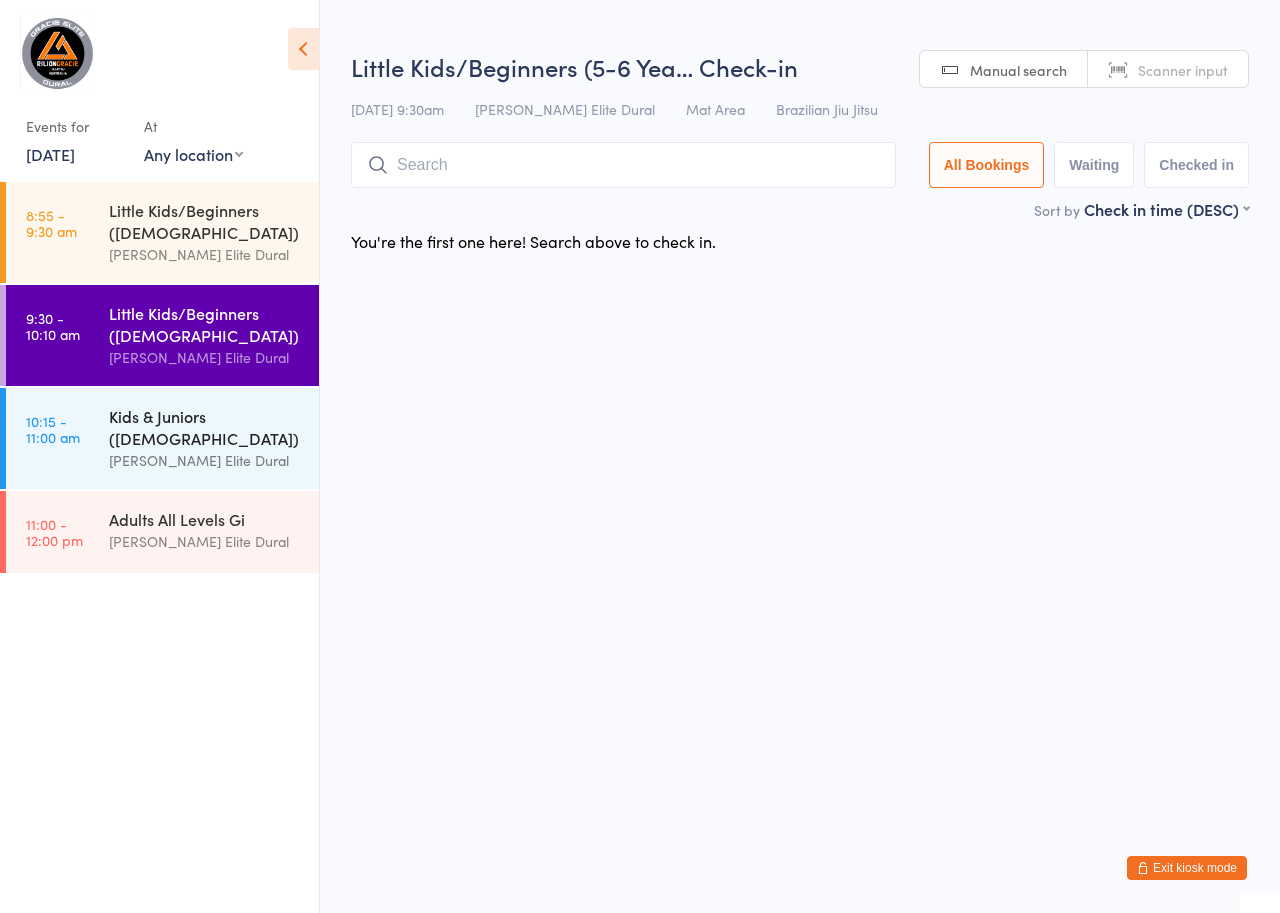 click on "Kids & Juniors (7-12 years Old)" at bounding box center (205, 427) 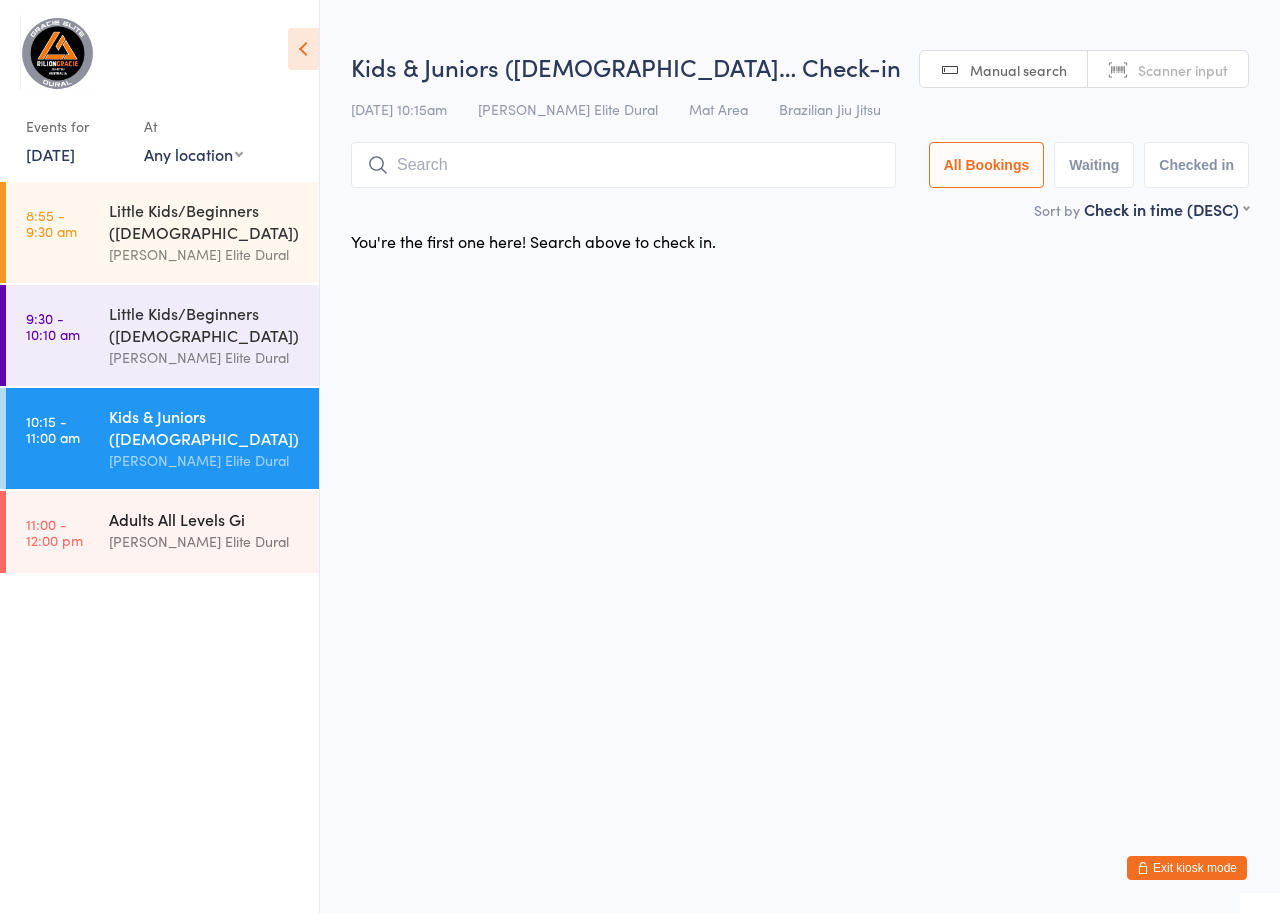 click on "Adults All Levels Gi Gracie Elite Dural" at bounding box center [214, 530] 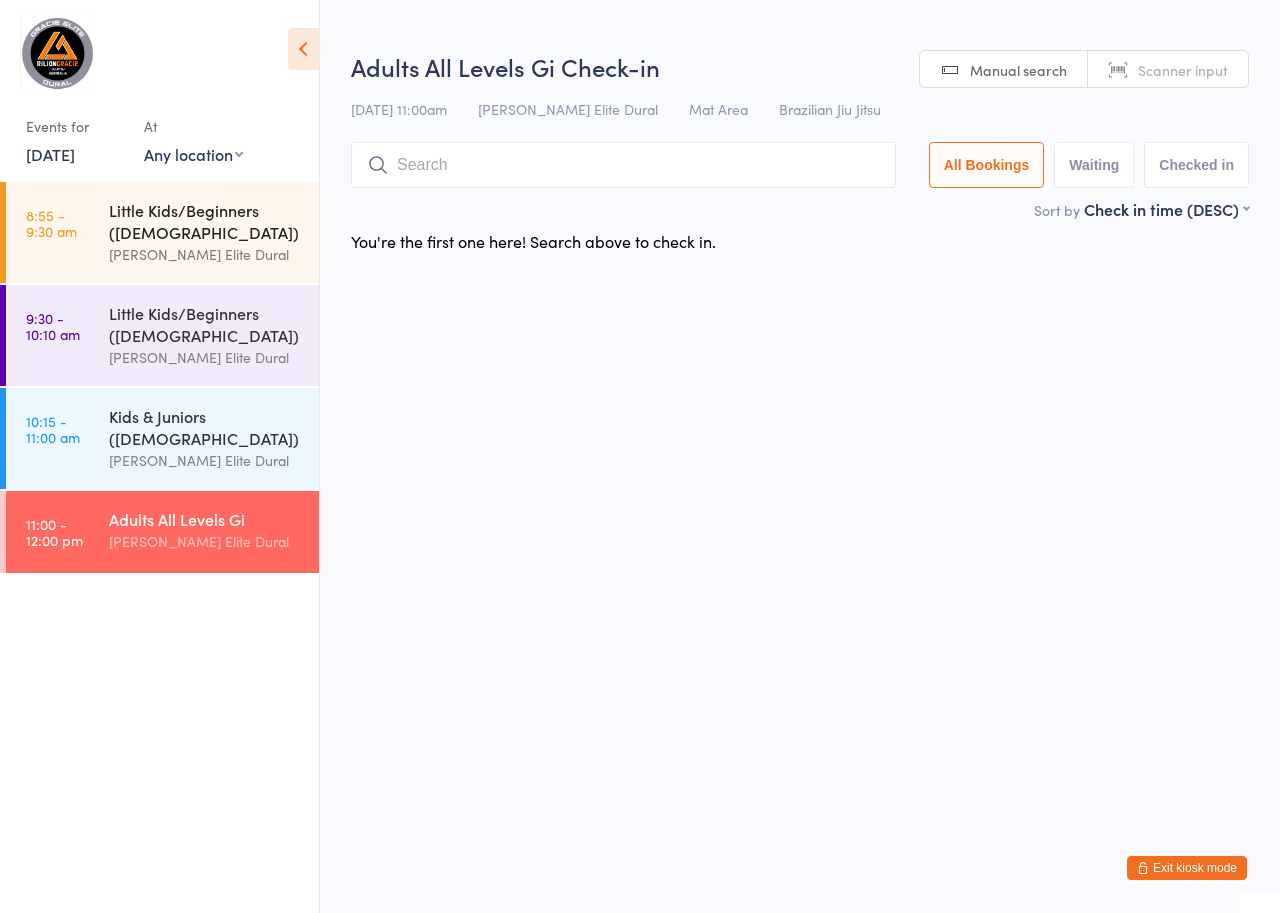 click on "Little Kids/Beginners (3-4 Years Old)" at bounding box center (205, 221) 